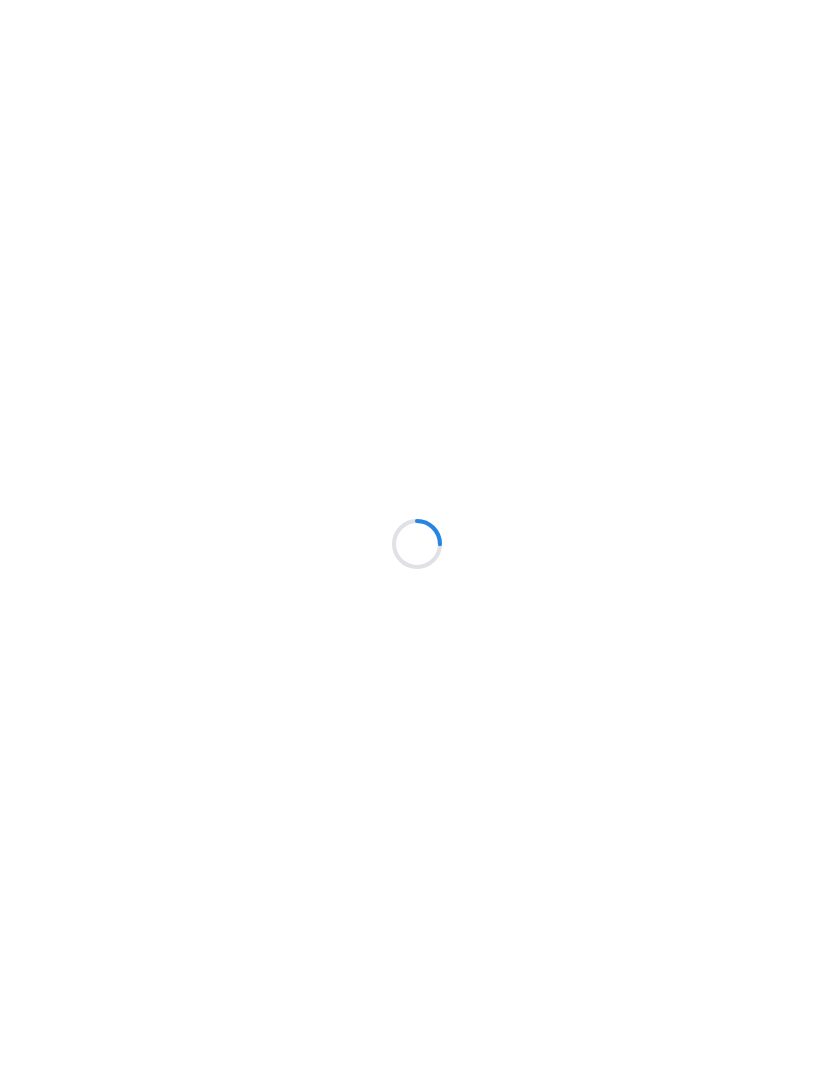 scroll, scrollTop: 0, scrollLeft: 0, axis: both 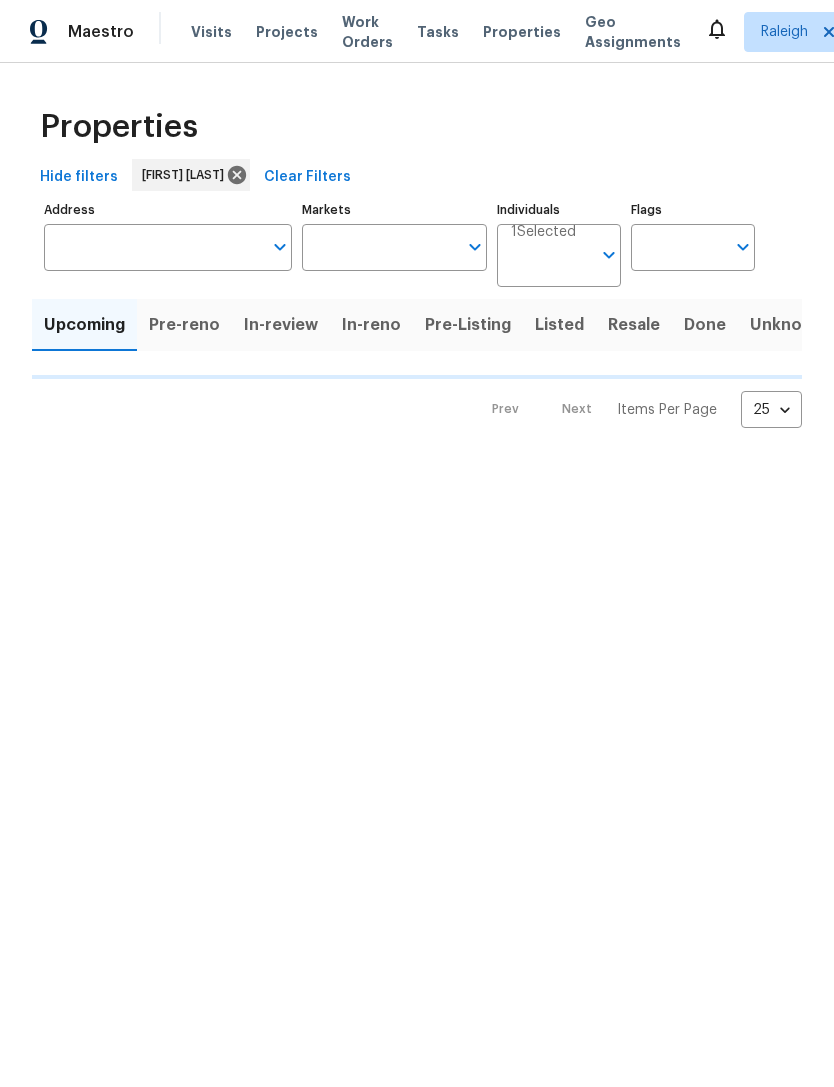 type on "100" 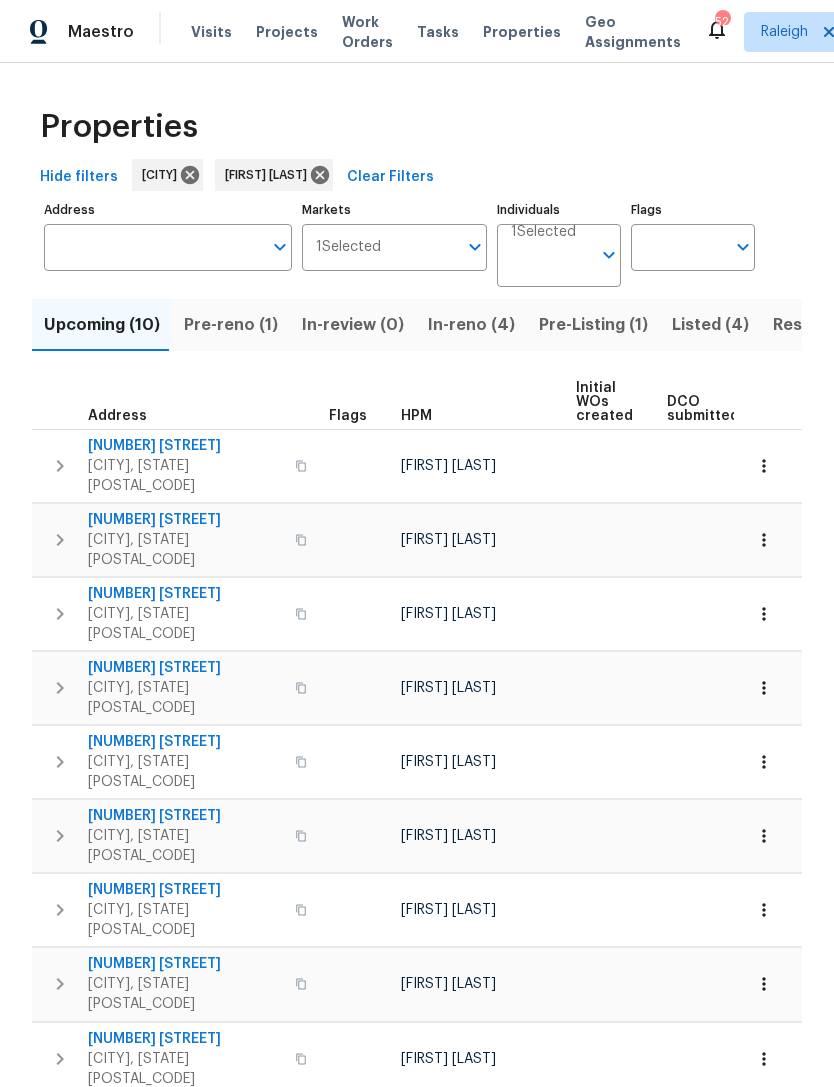 scroll, scrollTop: 0, scrollLeft: 0, axis: both 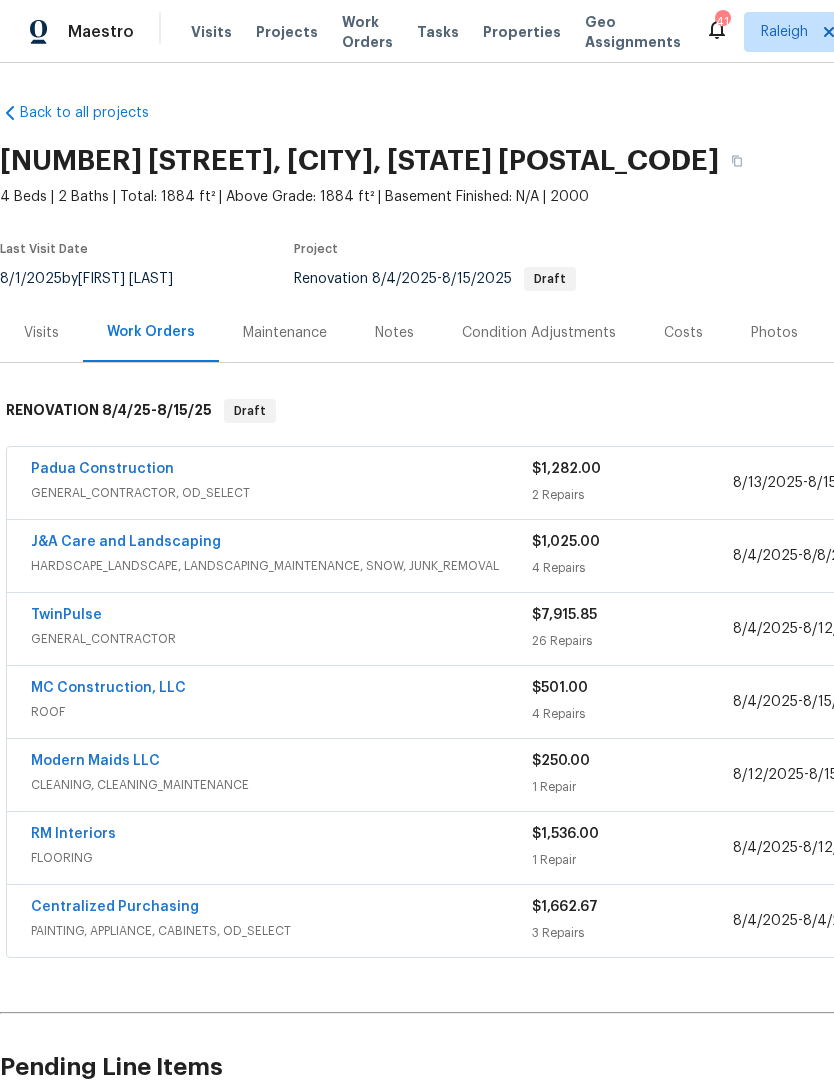 click on "J&A Care and Landscaping" at bounding box center [126, 542] 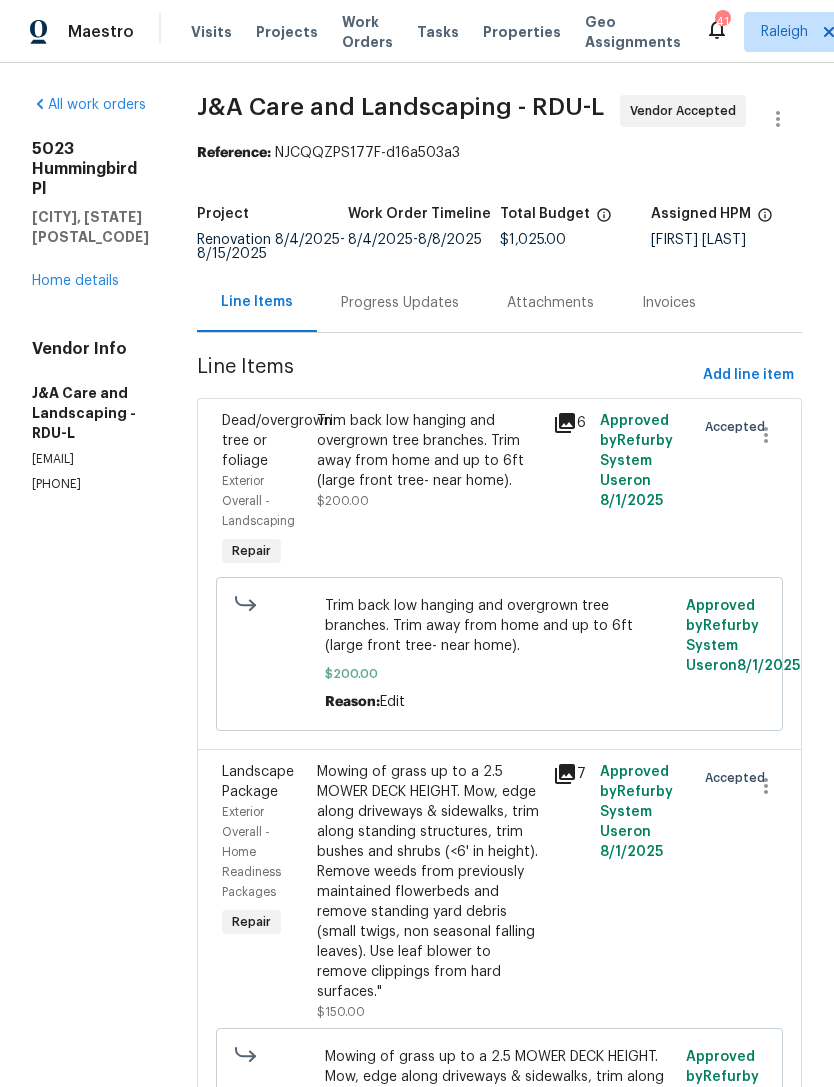 click on "Progress Updates" at bounding box center [400, 303] 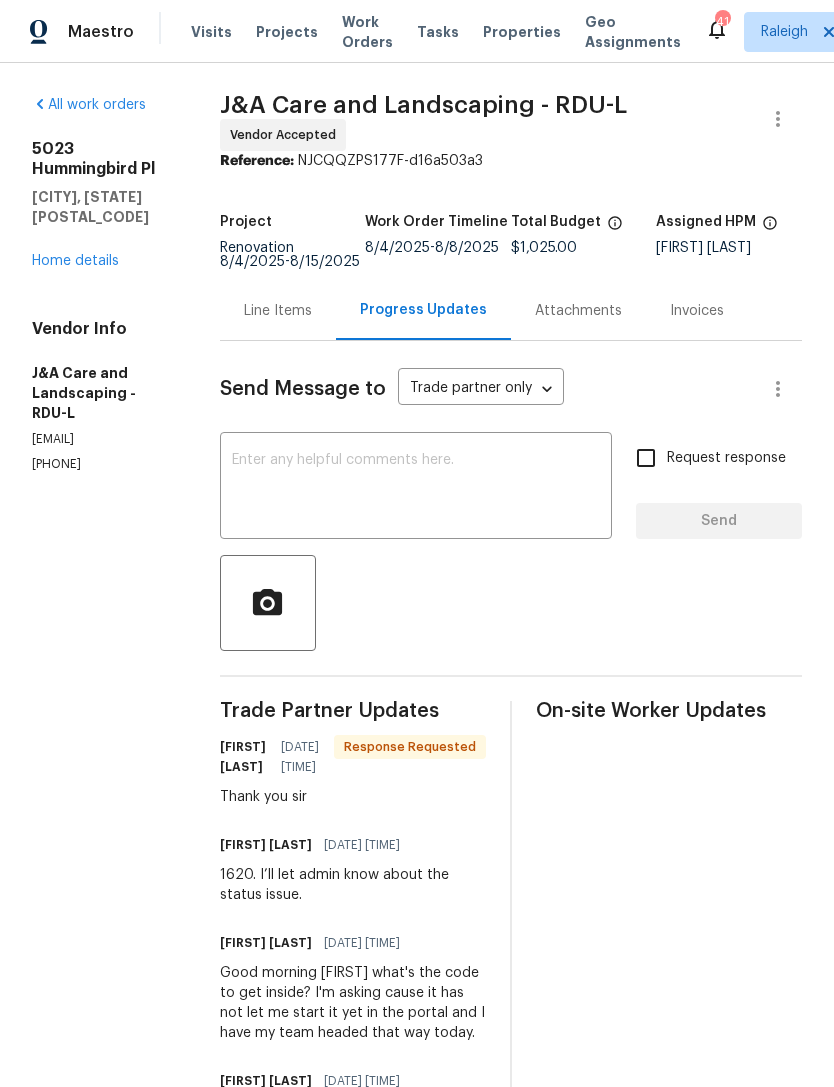 click at bounding box center (416, 488) 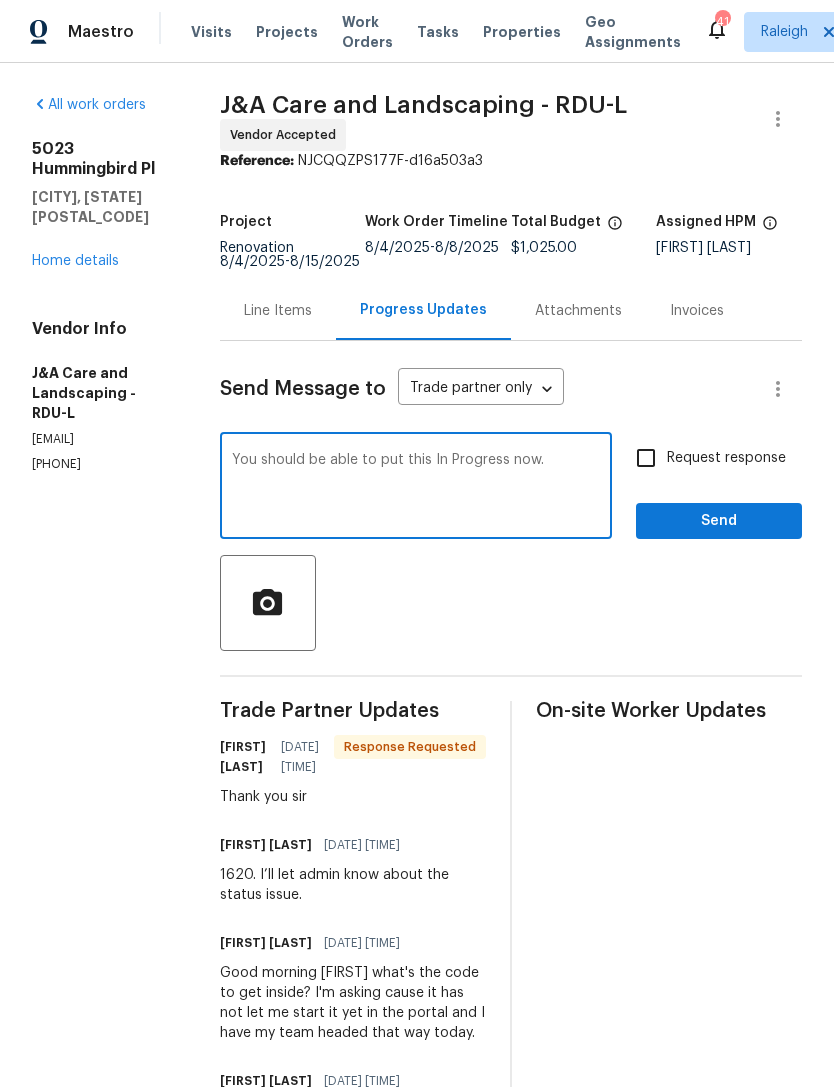 click on "You should be able to put this In Progress now." at bounding box center (416, 488) 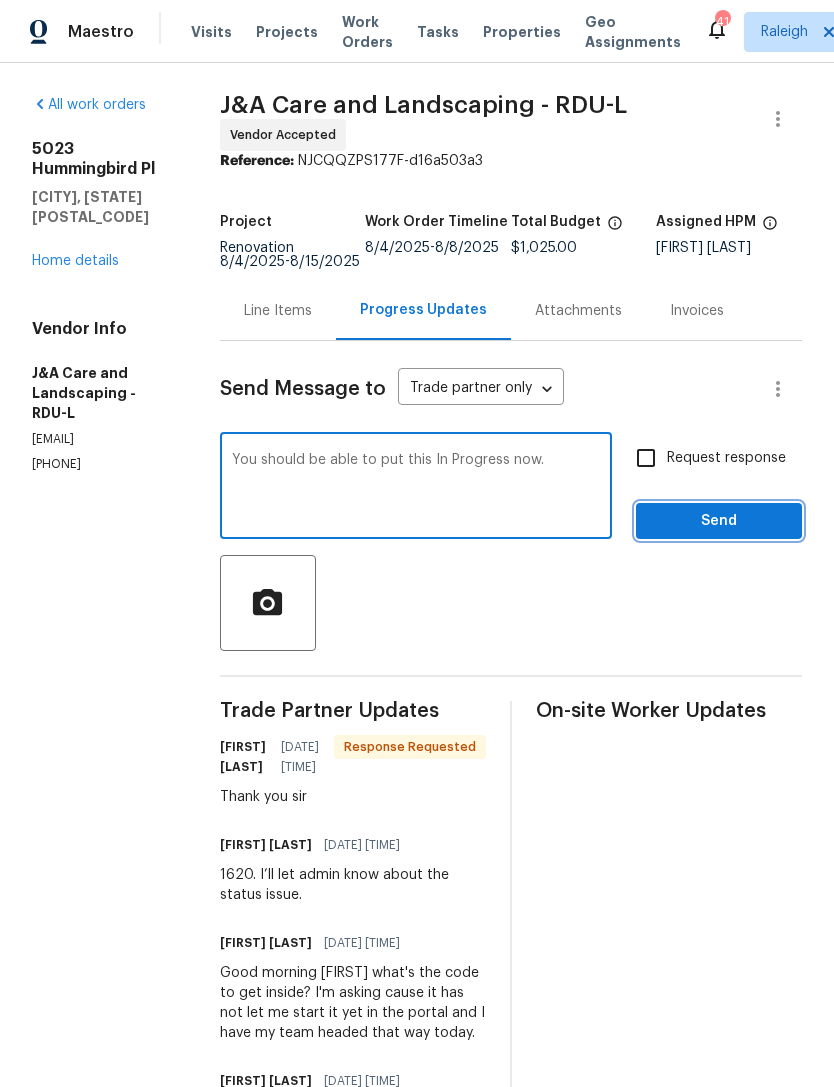 click on "Send" at bounding box center [719, 521] 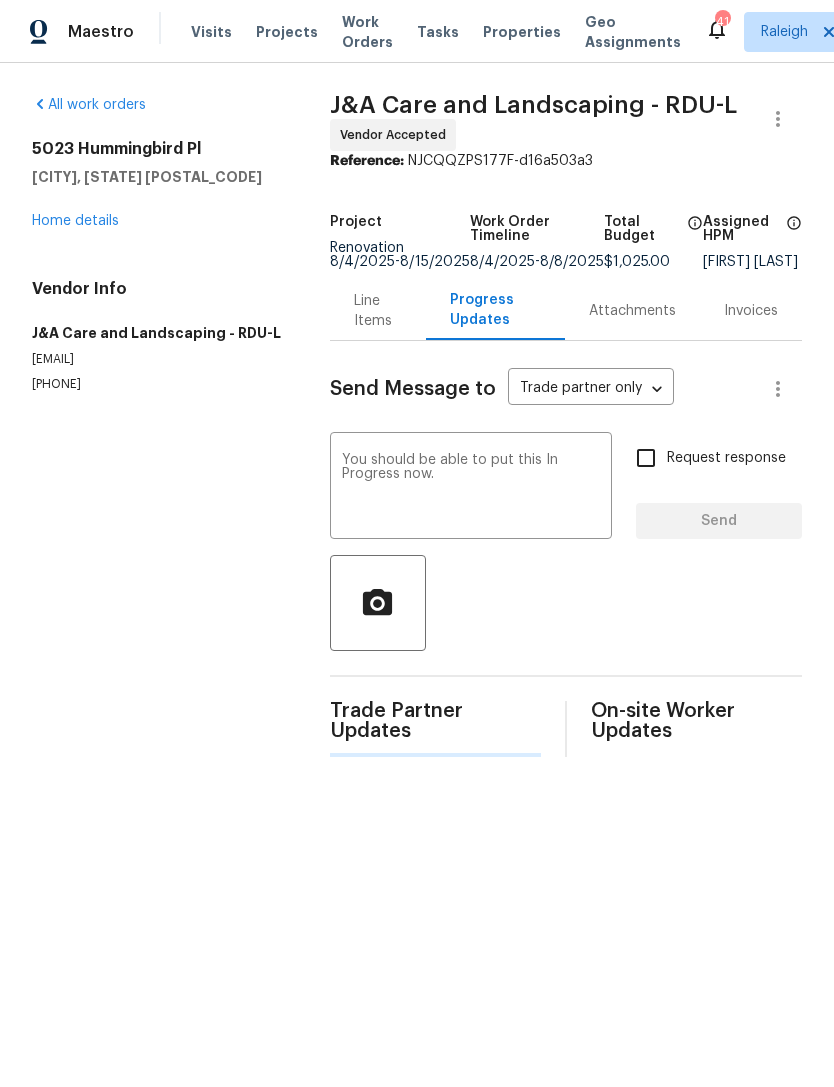 type 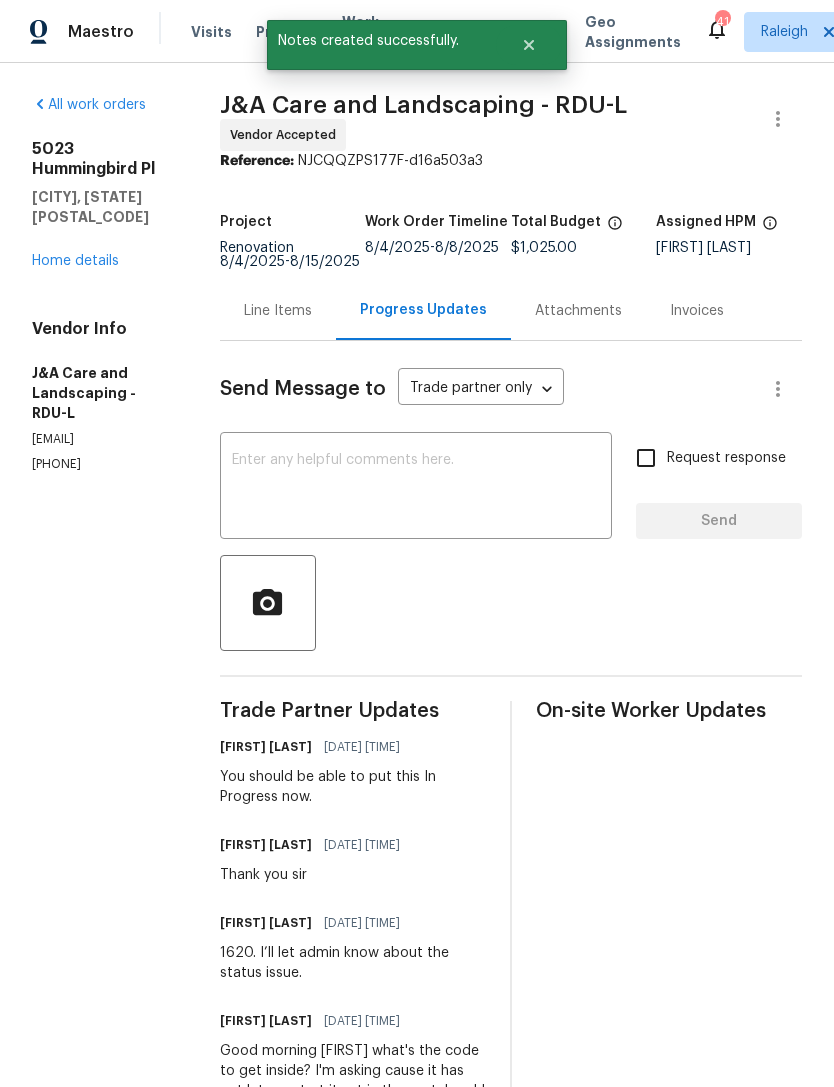 click on "Home details" at bounding box center [75, 261] 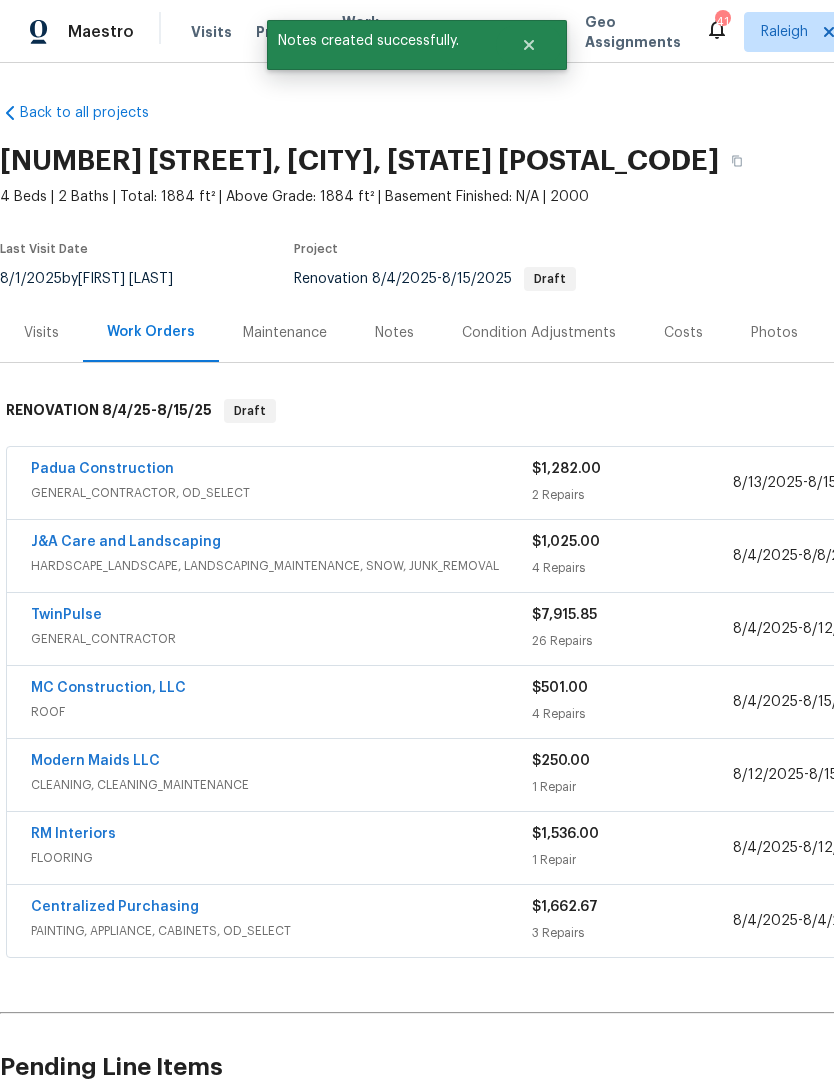 click on "TwinPulse" at bounding box center [66, 615] 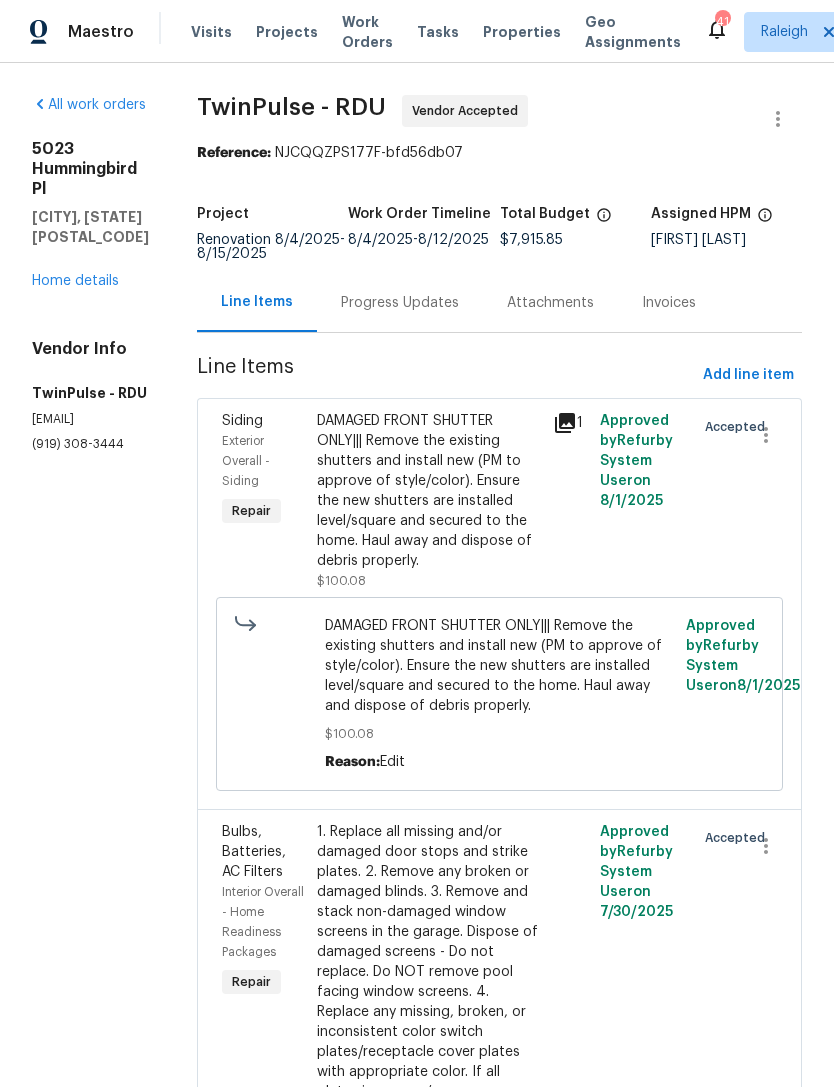 click on "Progress Updates" at bounding box center (400, 303) 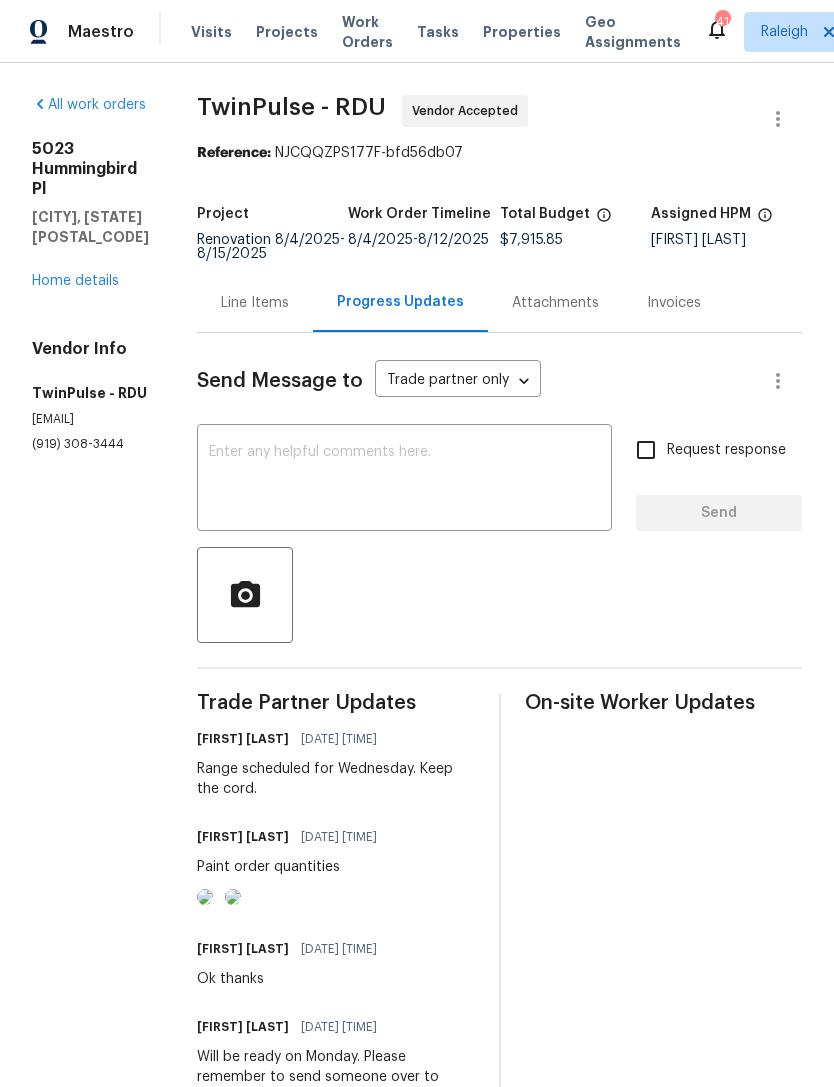 click at bounding box center [404, 480] 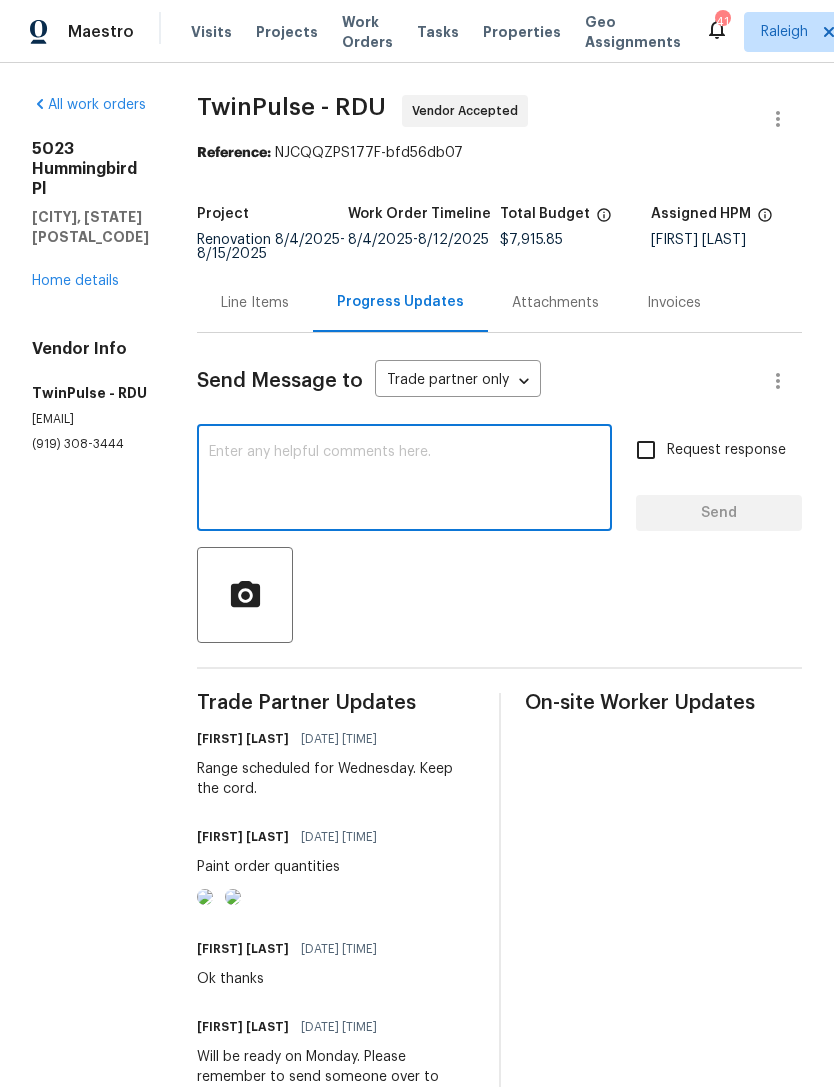 click at bounding box center [404, 480] 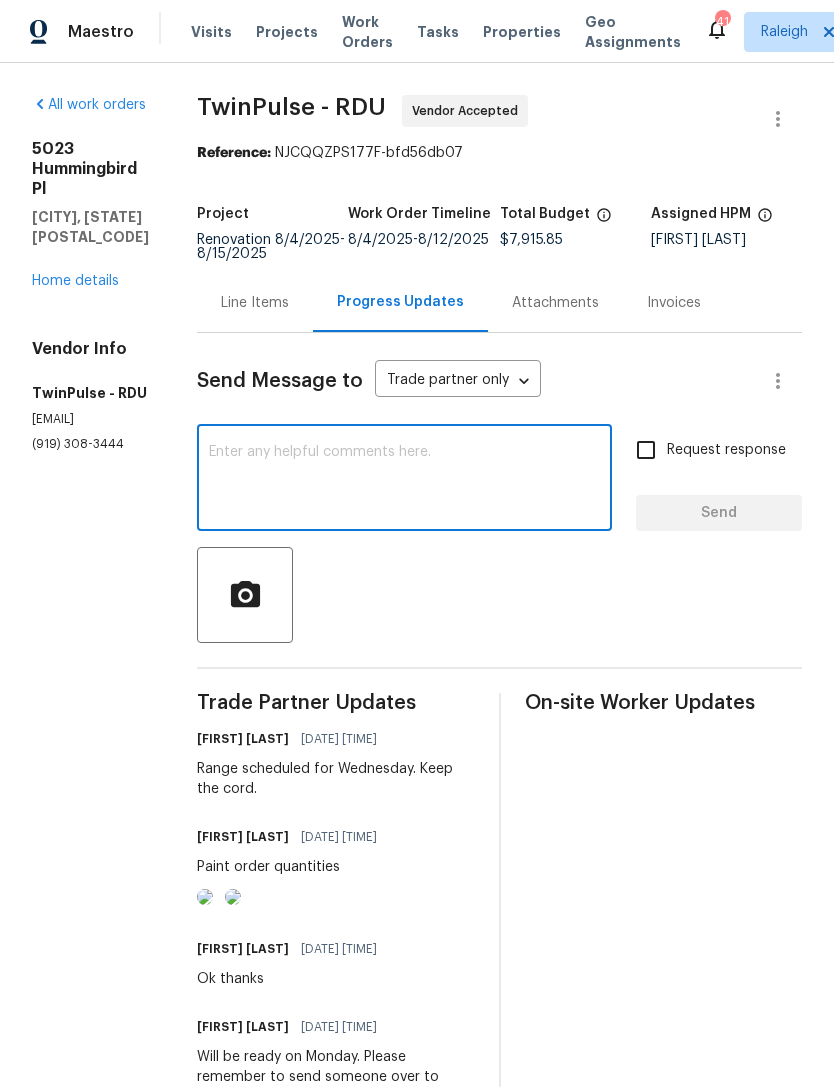 paste on "You should be able to put this In Progress now." 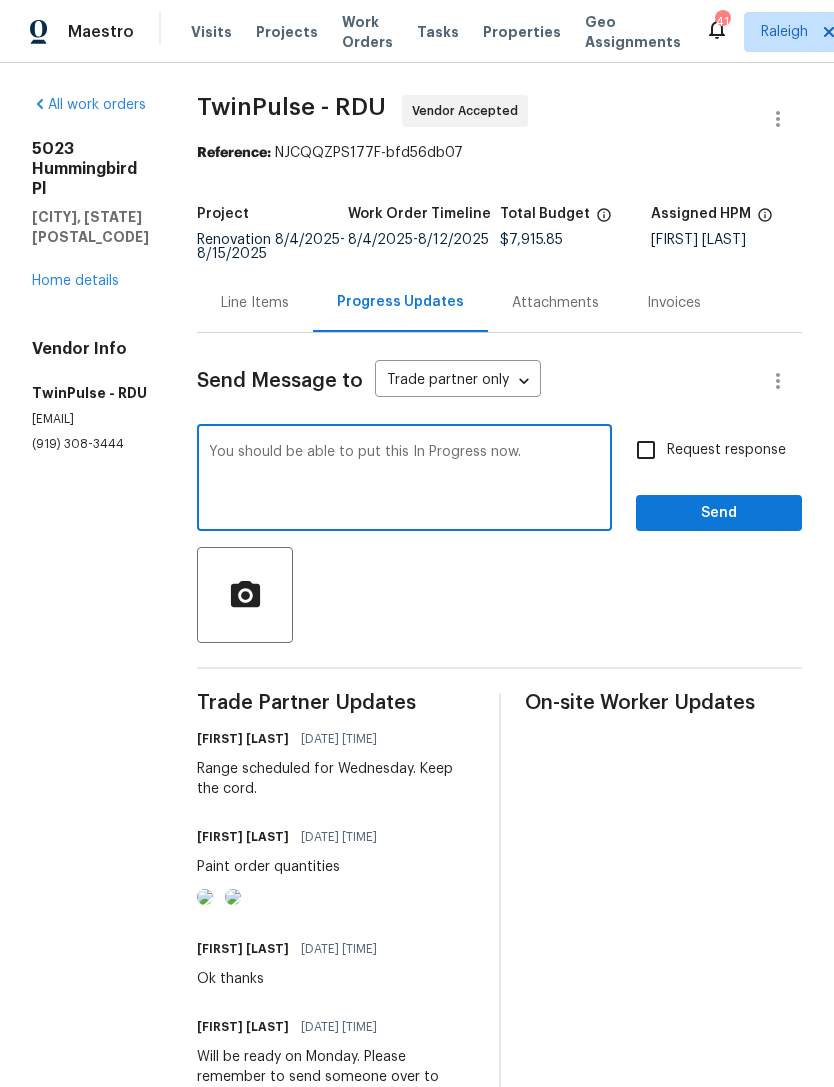 type on "You should be able to put this In Progress now." 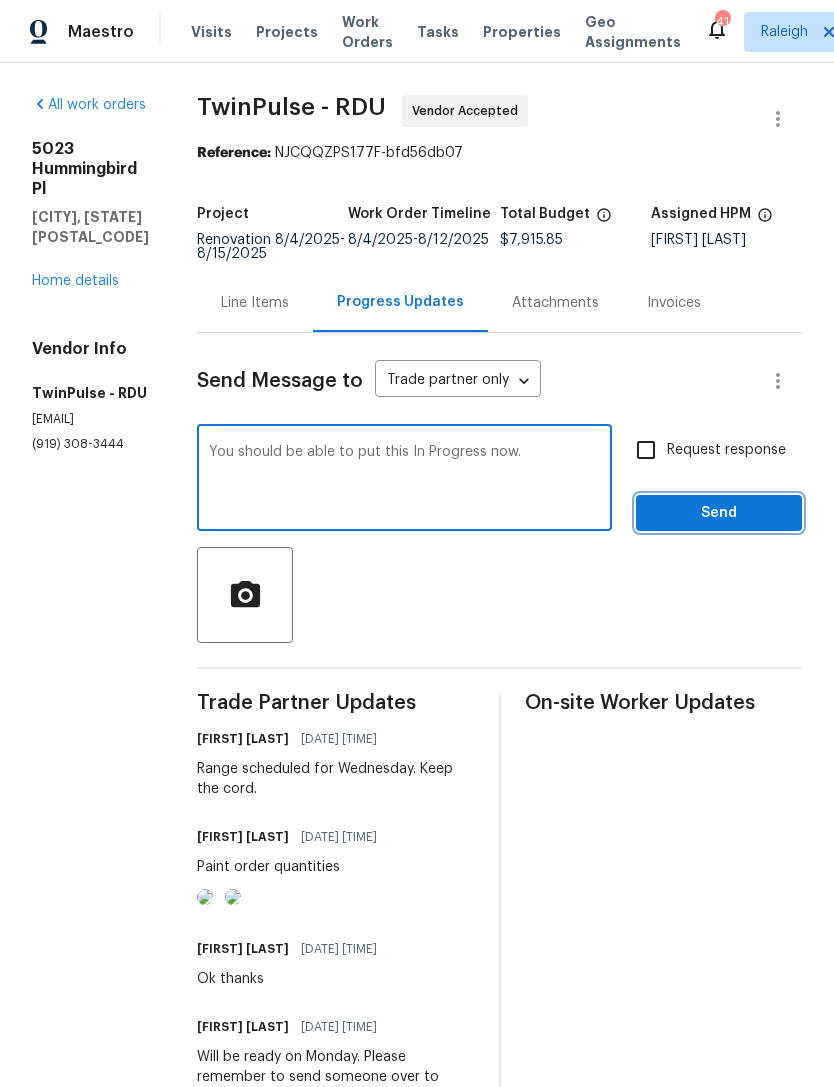 click on "Send" at bounding box center [719, 513] 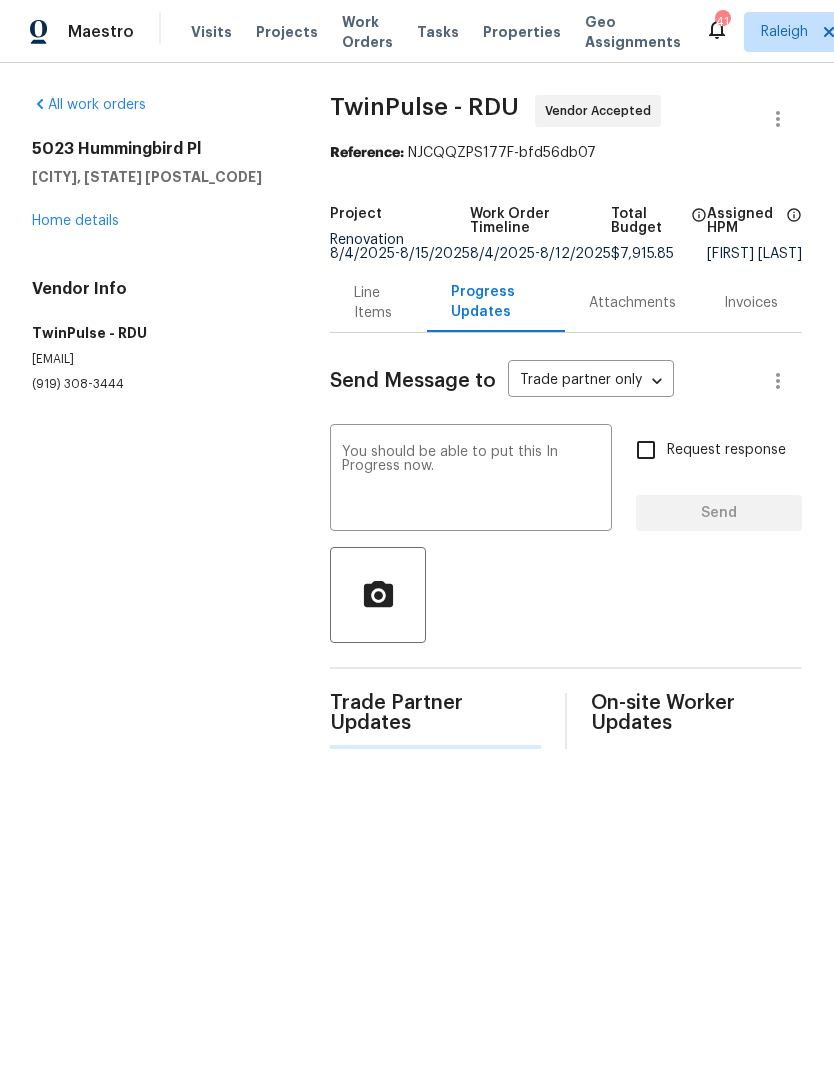 type 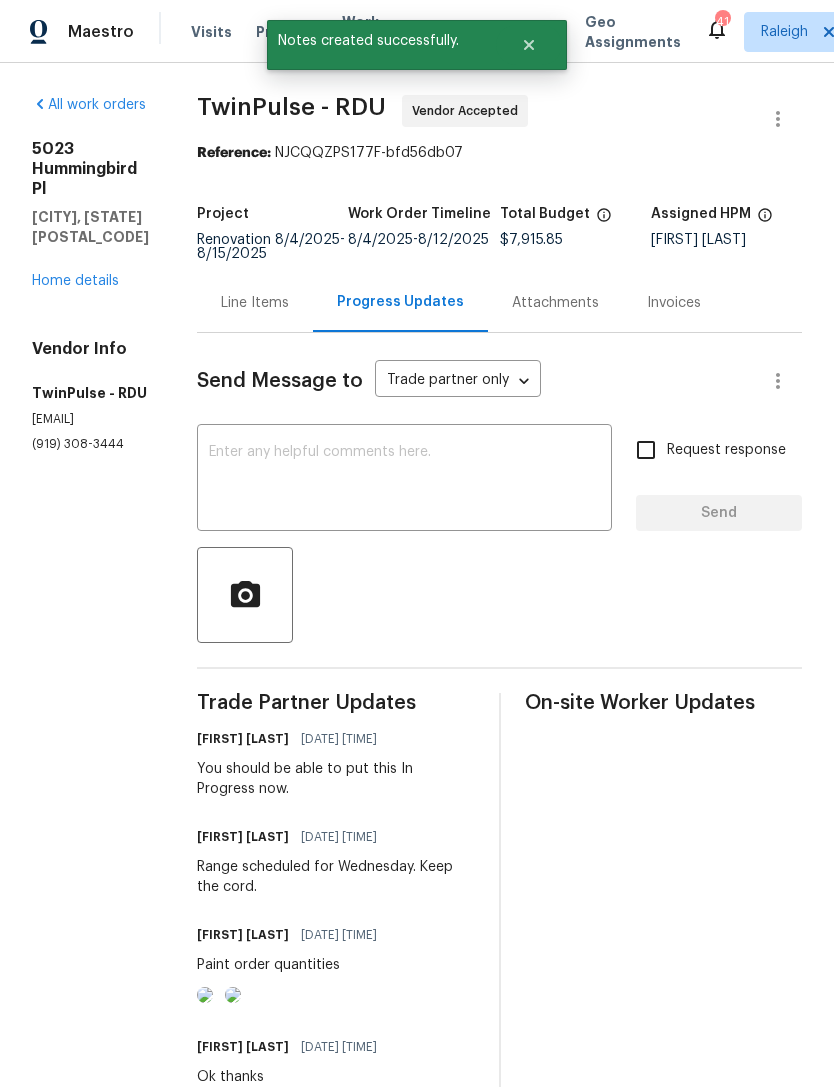 click on "Home details" at bounding box center (75, 281) 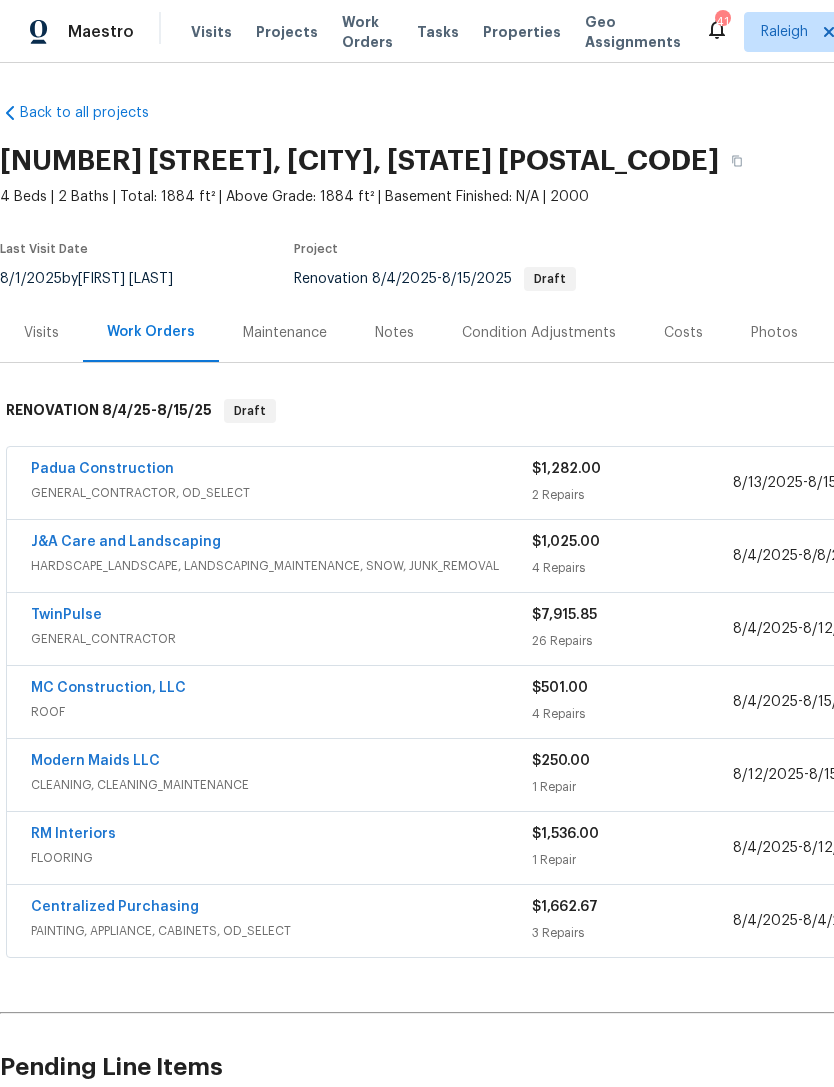 scroll, scrollTop: 0, scrollLeft: 0, axis: both 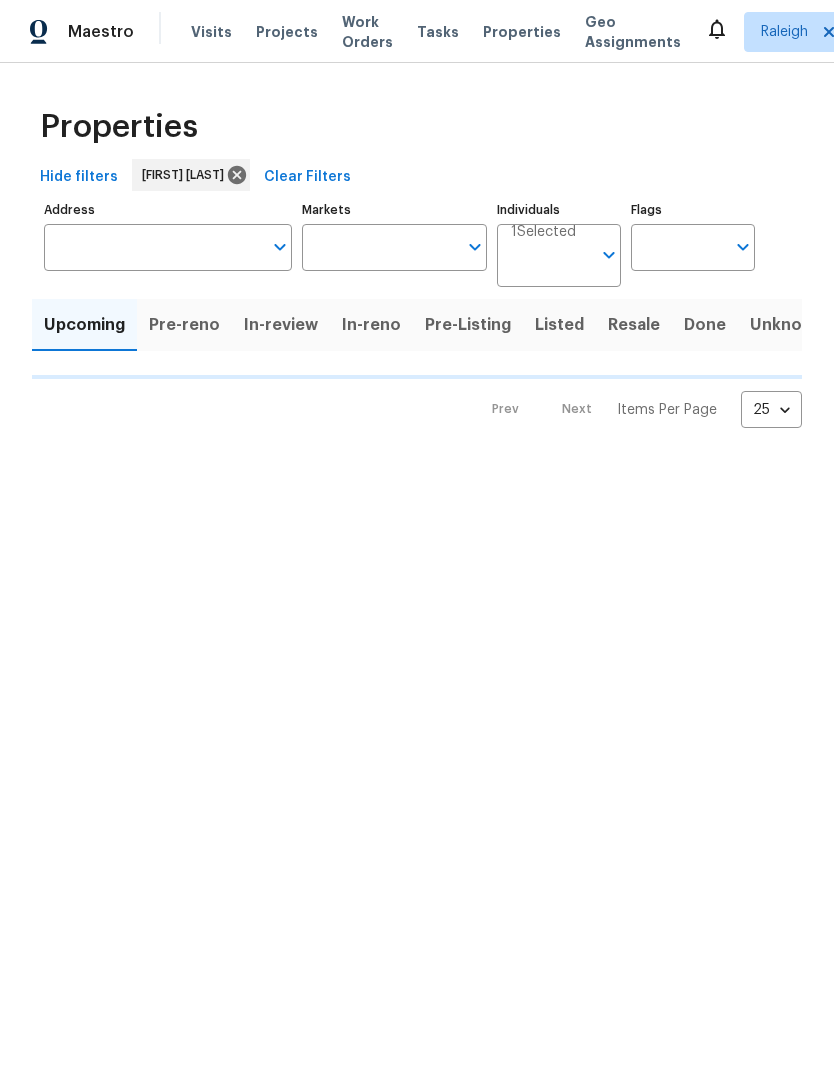 type on "100" 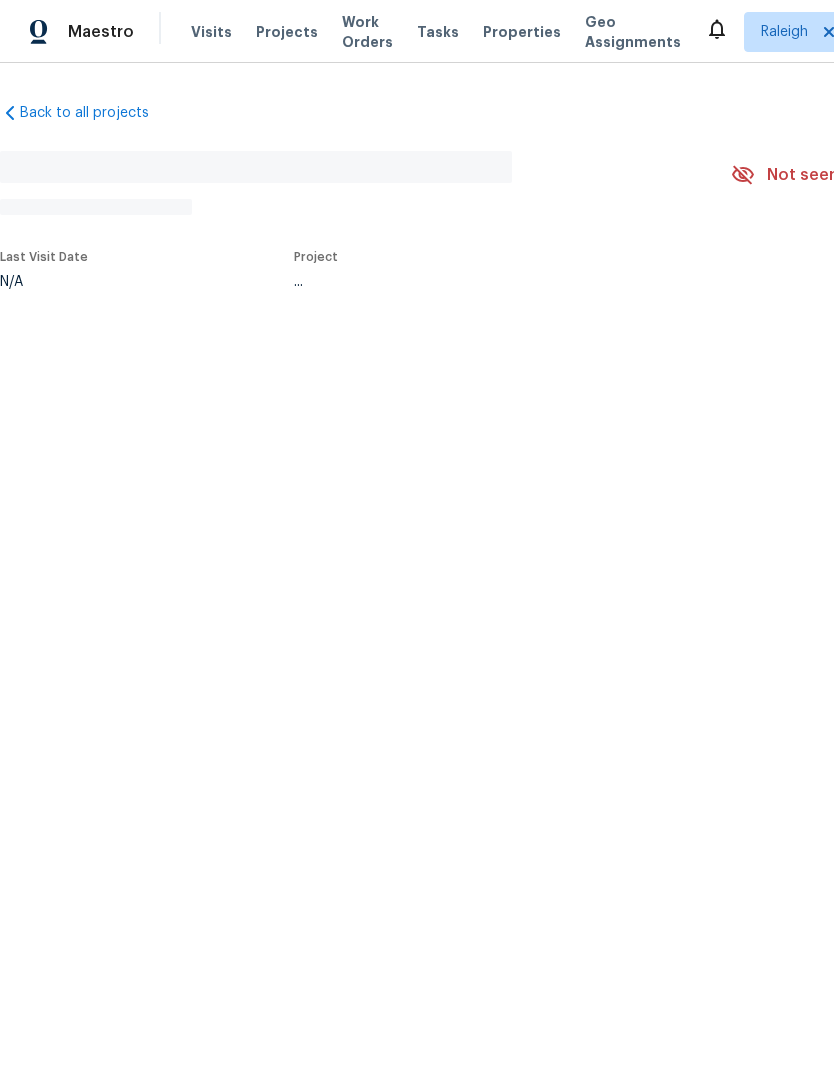 scroll, scrollTop: 0, scrollLeft: 0, axis: both 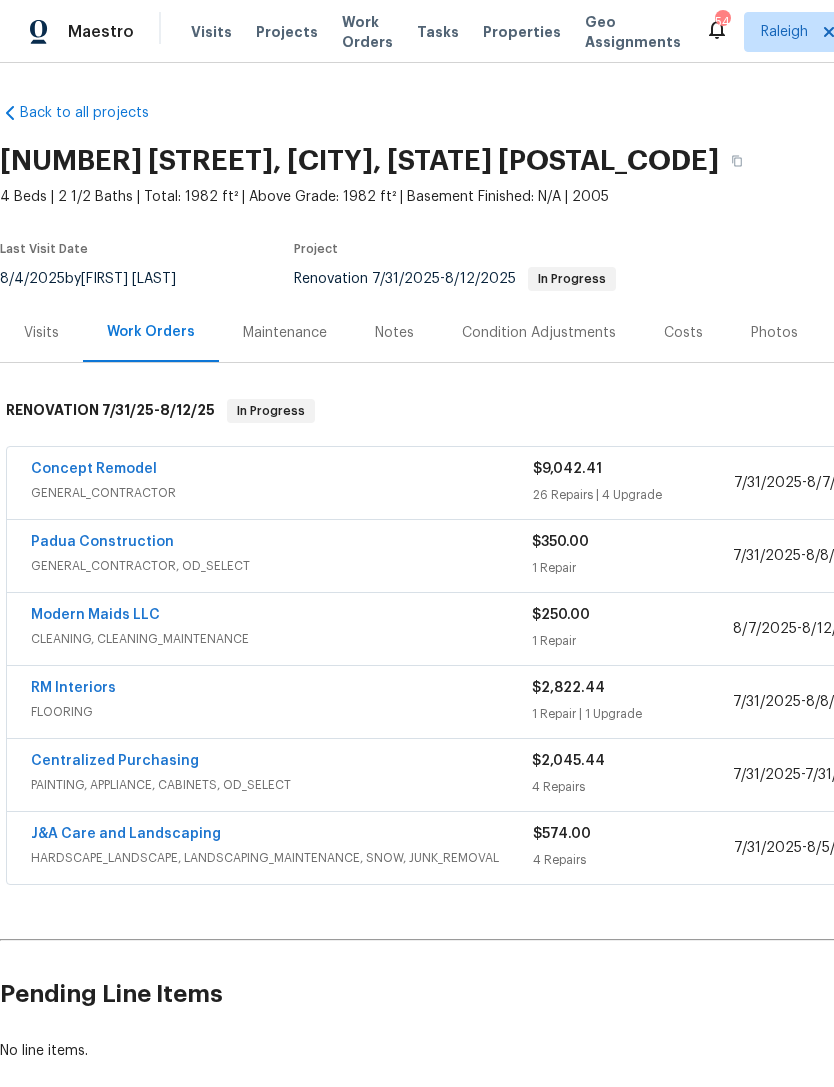 click on "RM Interiors" at bounding box center (73, 688) 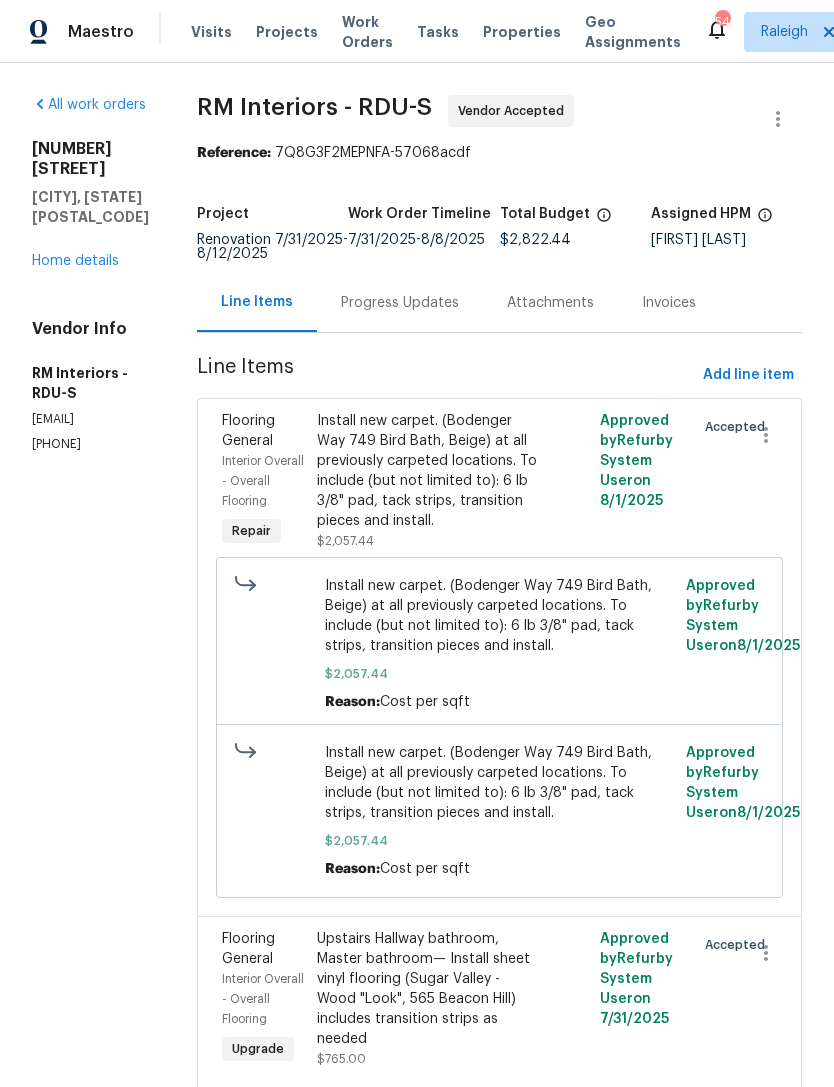 scroll, scrollTop: 0, scrollLeft: 0, axis: both 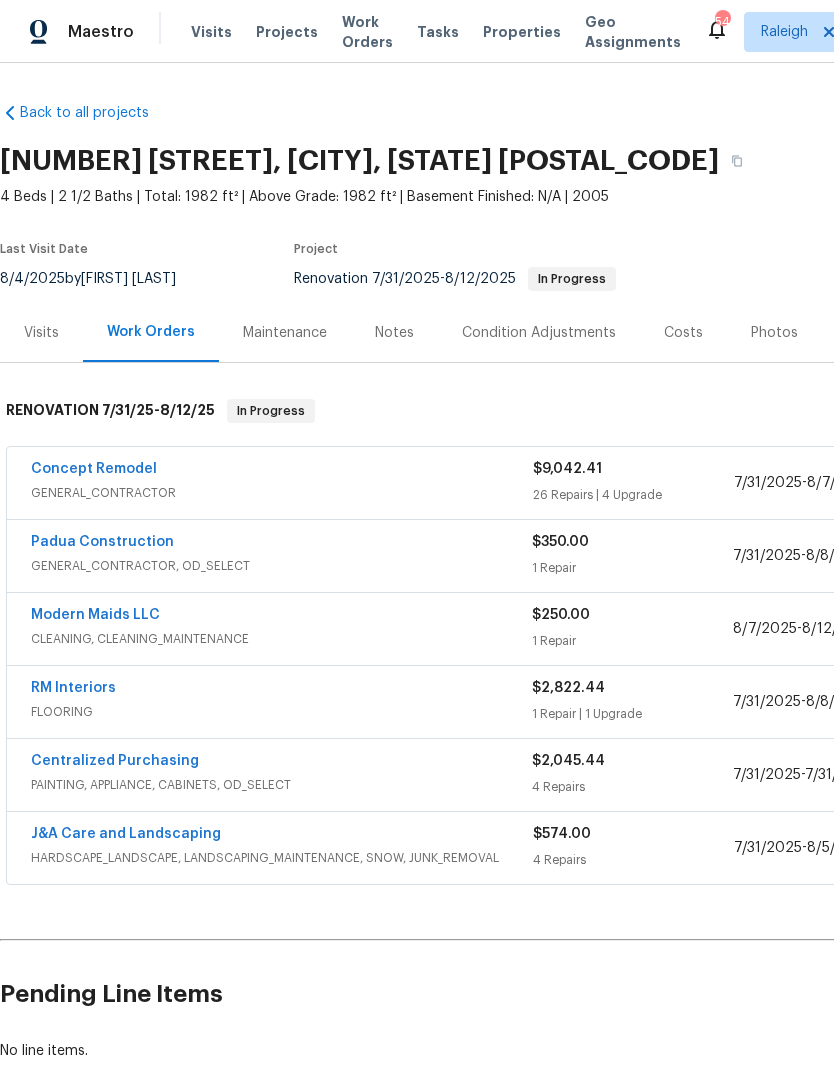 click on "RM Interiors" at bounding box center (73, 688) 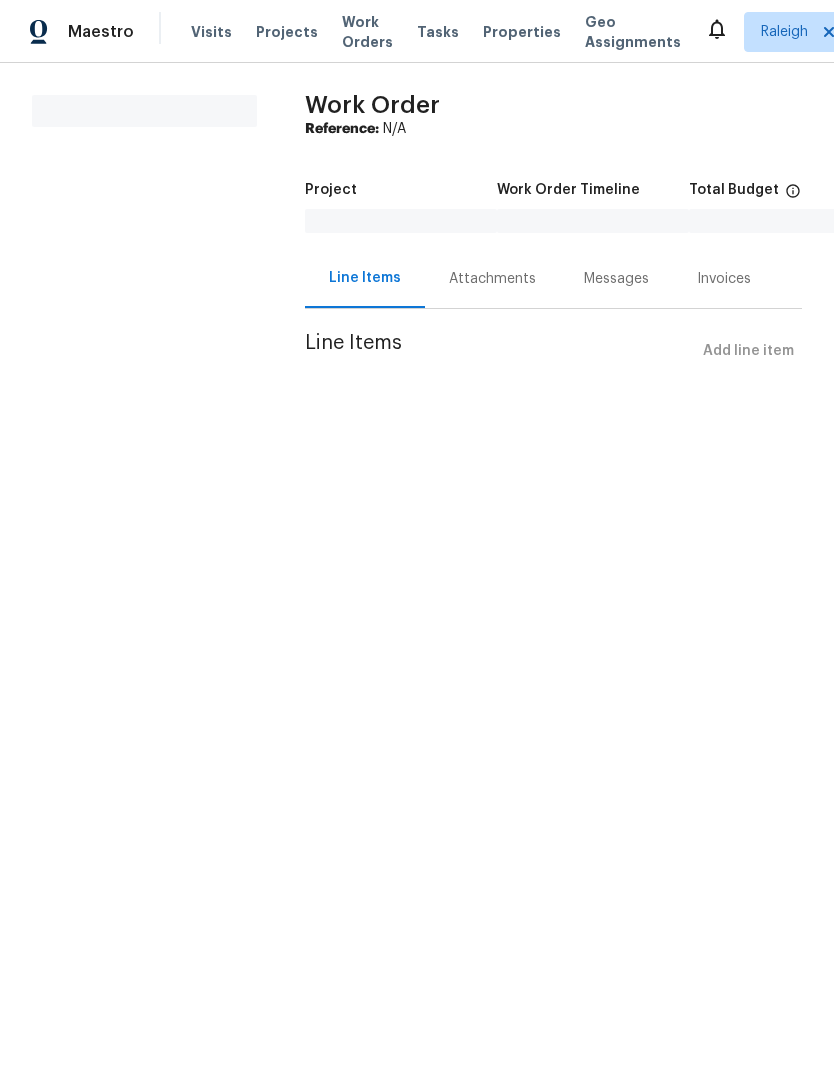 scroll, scrollTop: 0, scrollLeft: 0, axis: both 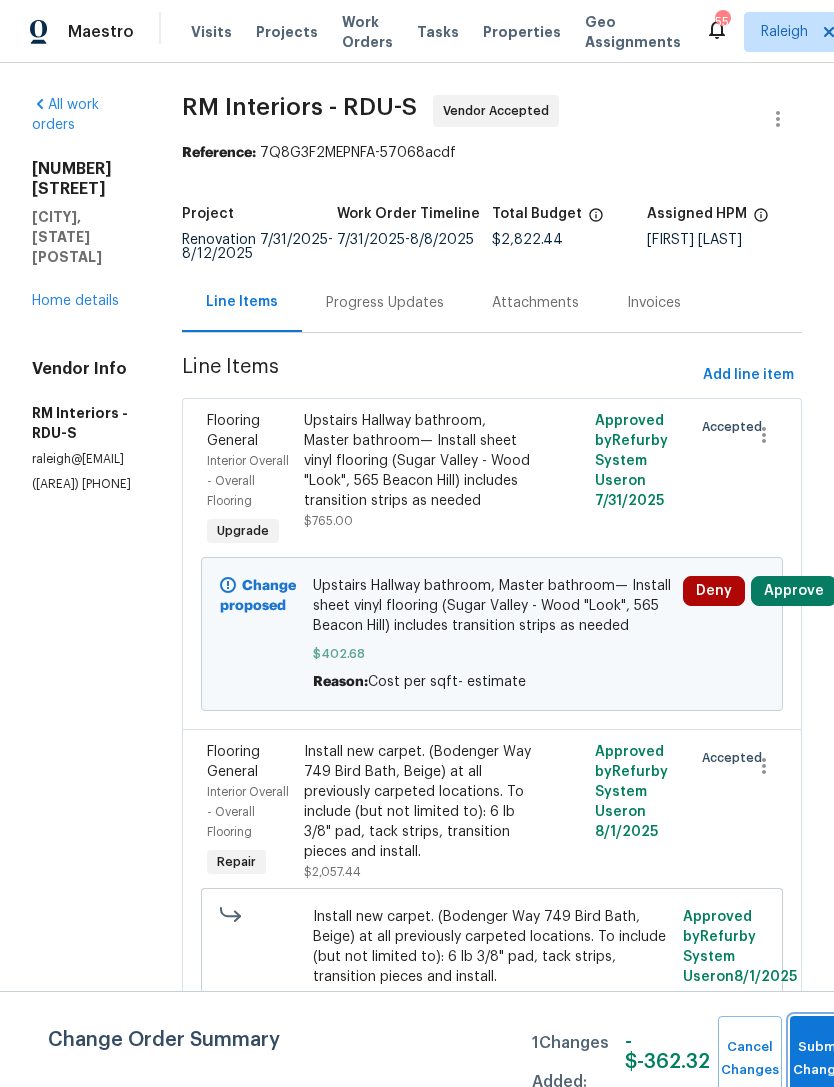 click on "Submit Changes" at bounding box center [822, 1059] 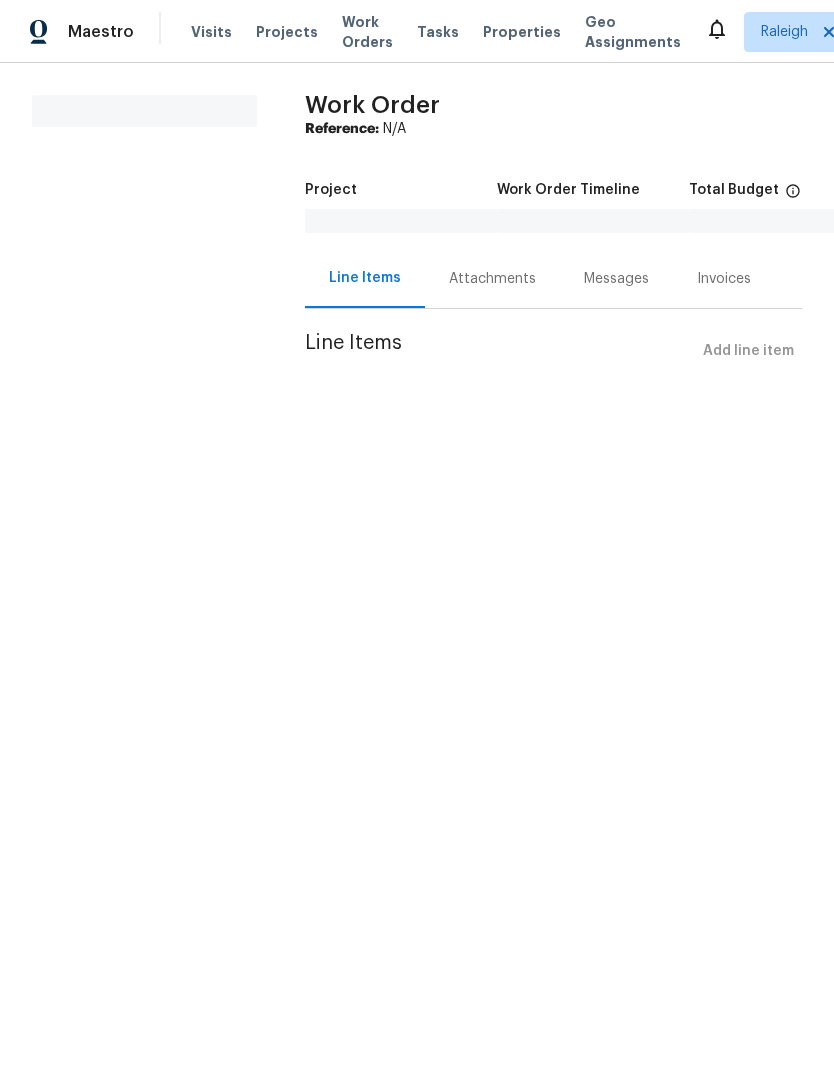 scroll, scrollTop: 0, scrollLeft: 0, axis: both 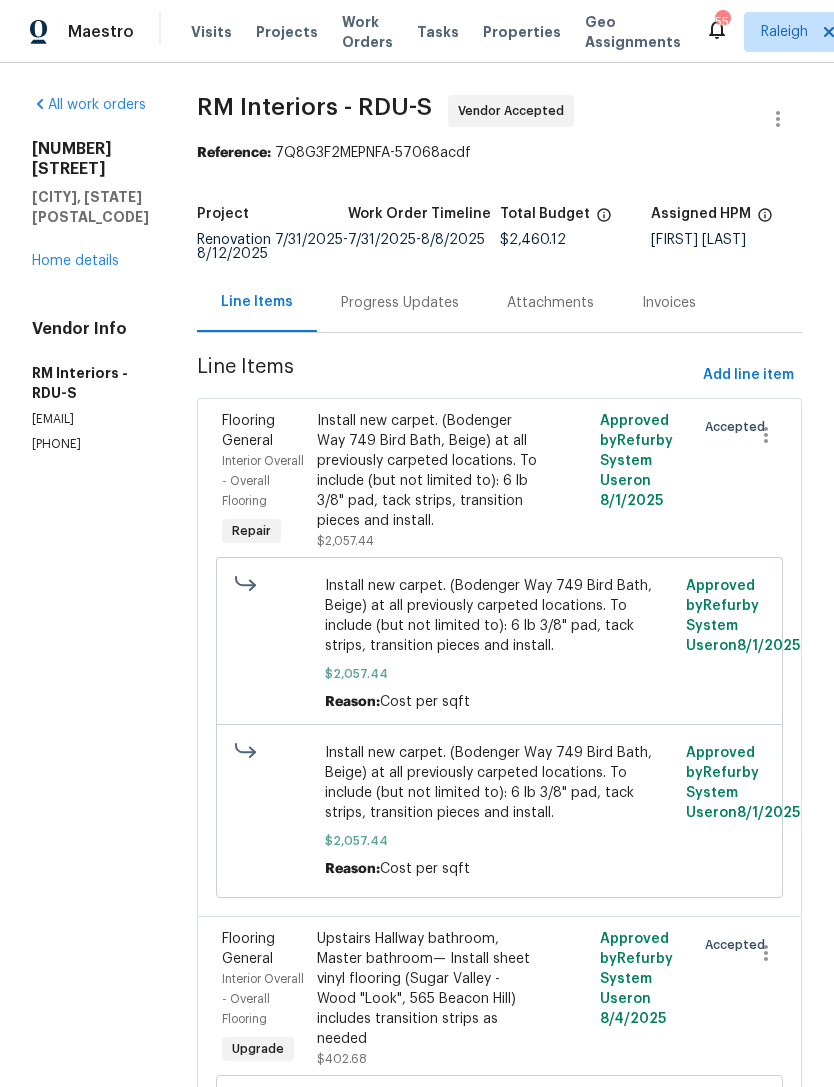 click on "Home details" at bounding box center (75, 261) 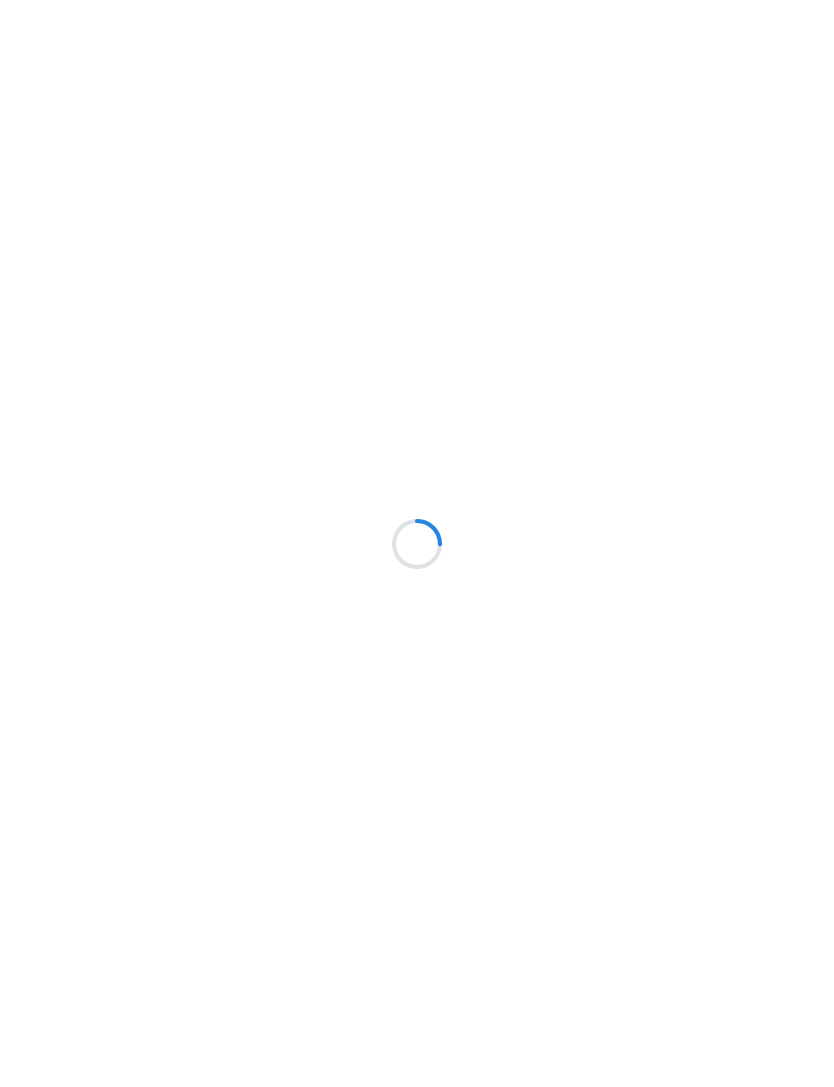 scroll, scrollTop: 0, scrollLeft: 0, axis: both 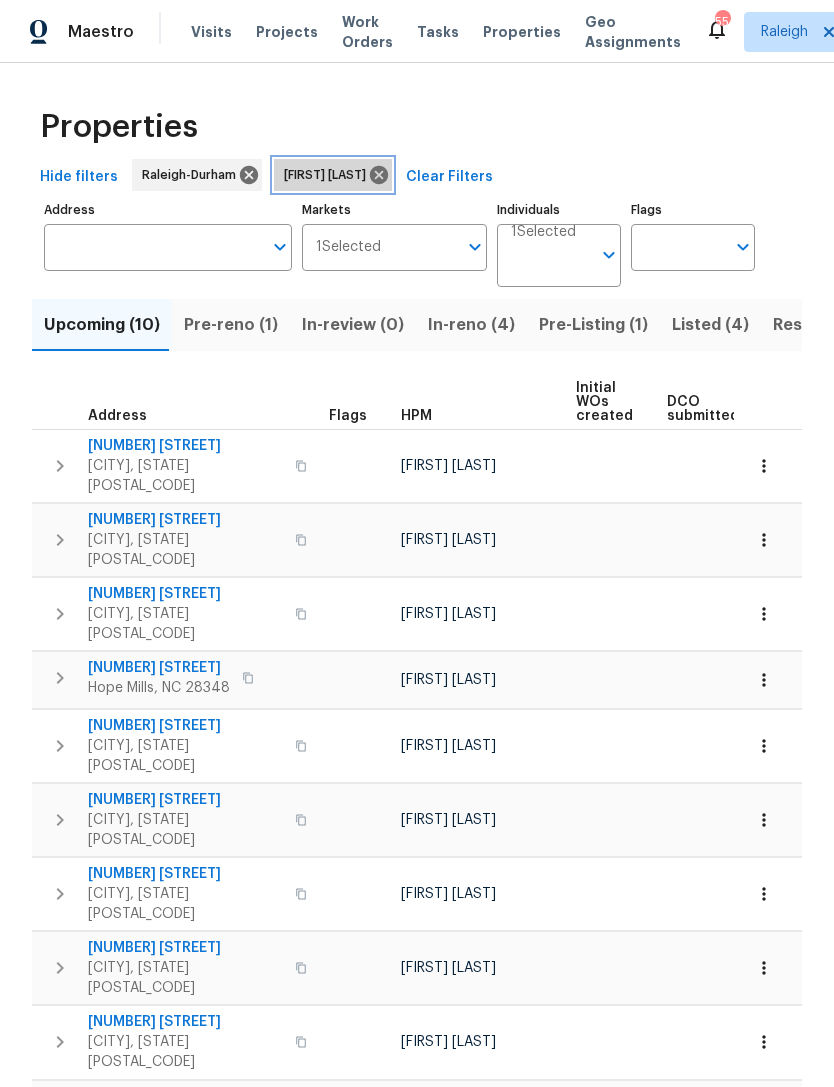 click 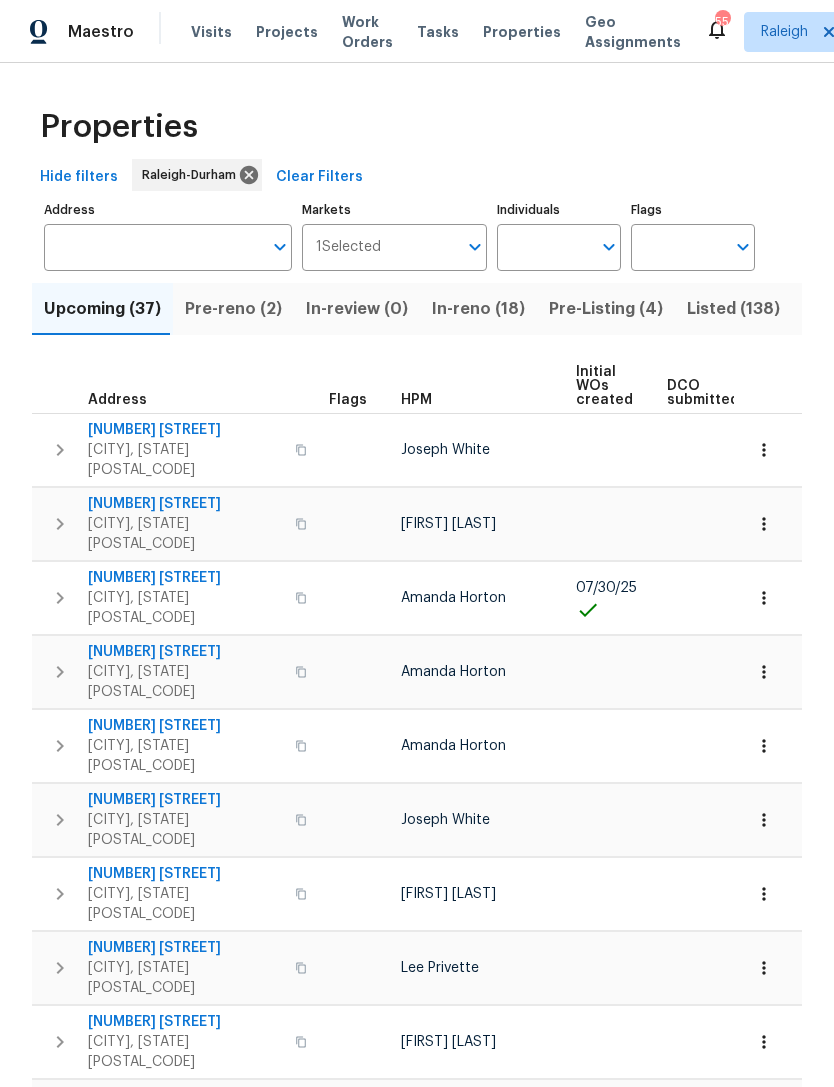 click on "Pre-reno (2)" at bounding box center (233, 309) 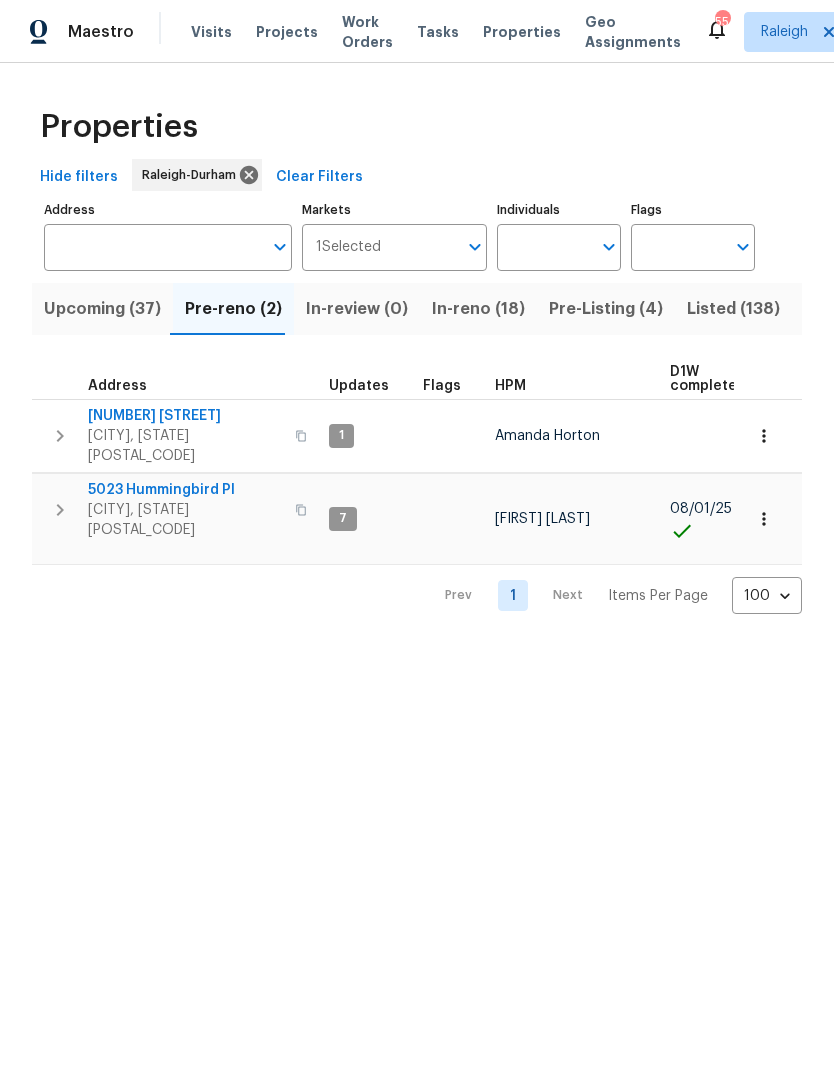 scroll, scrollTop: 16, scrollLeft: 0, axis: vertical 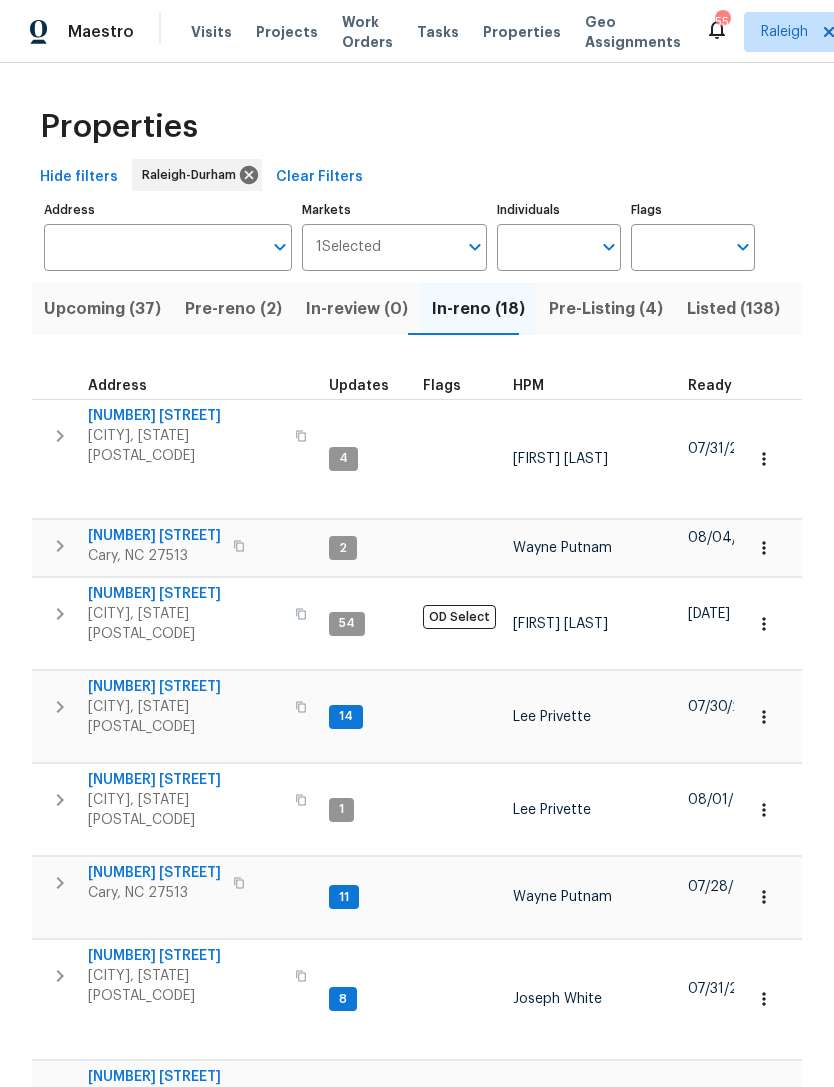 click on "Individuals" at bounding box center [544, 247] 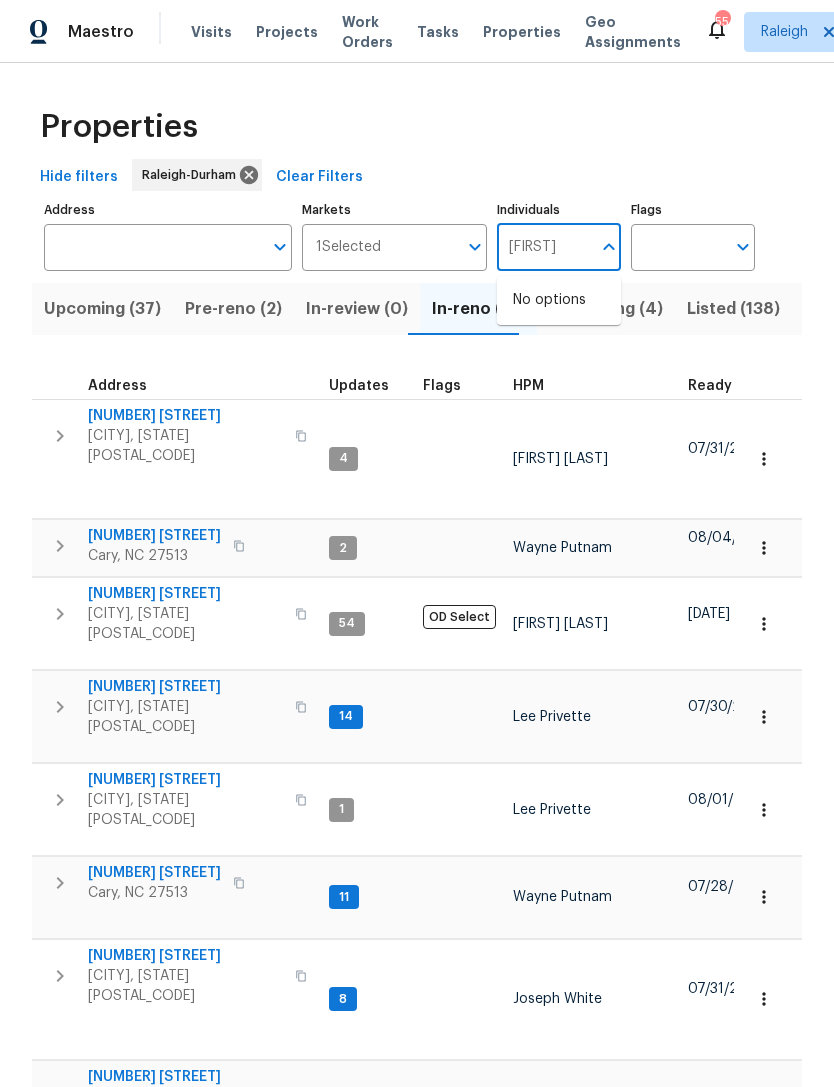 type on "Preston" 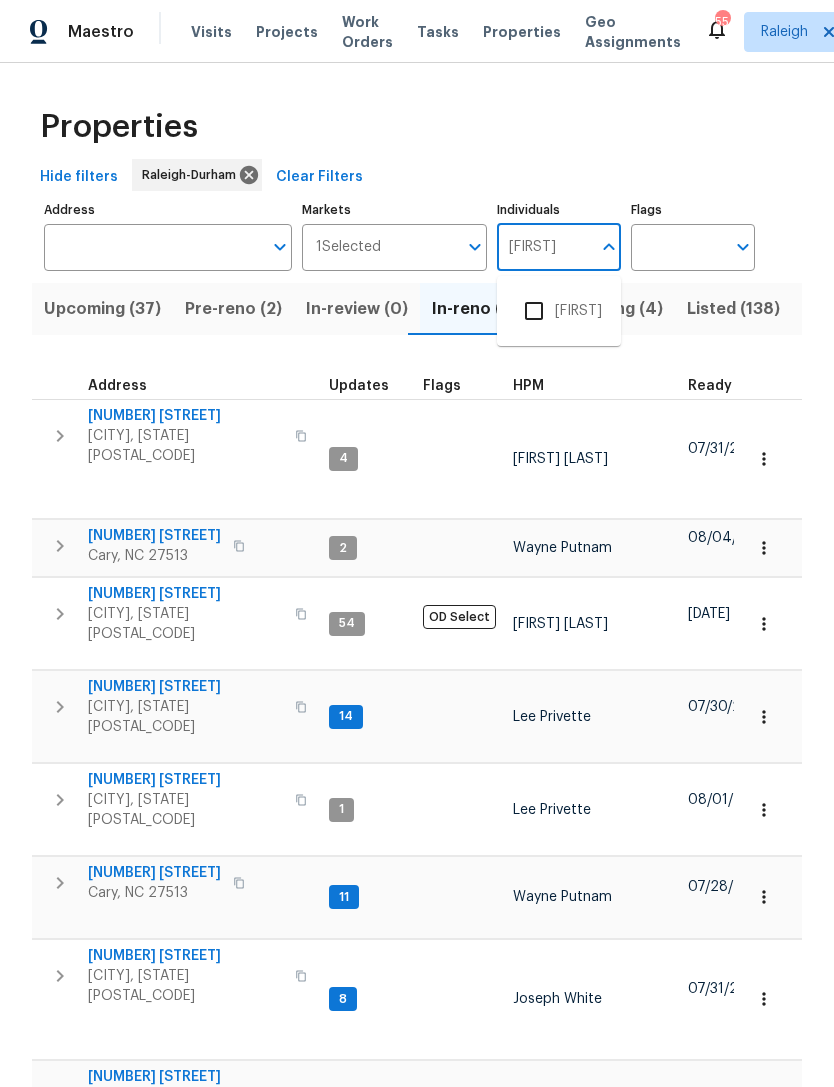 click at bounding box center (534, 311) 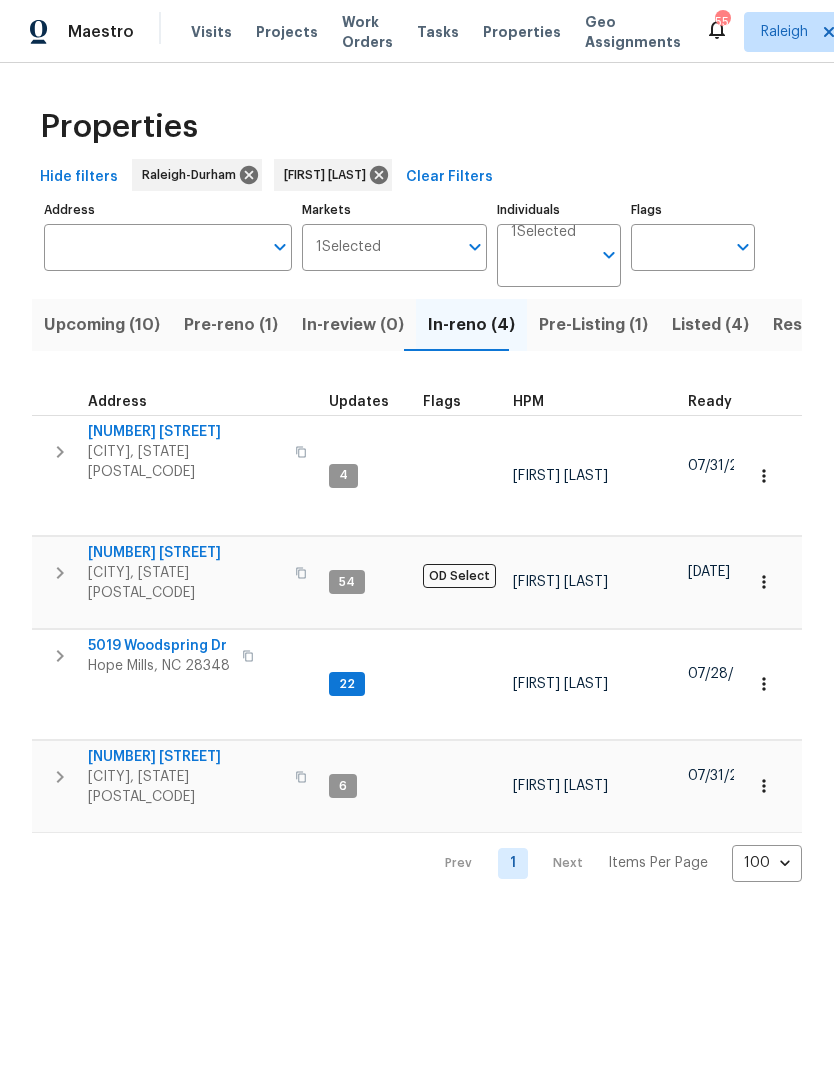 click on "Upcoming (10)" at bounding box center (102, 325) 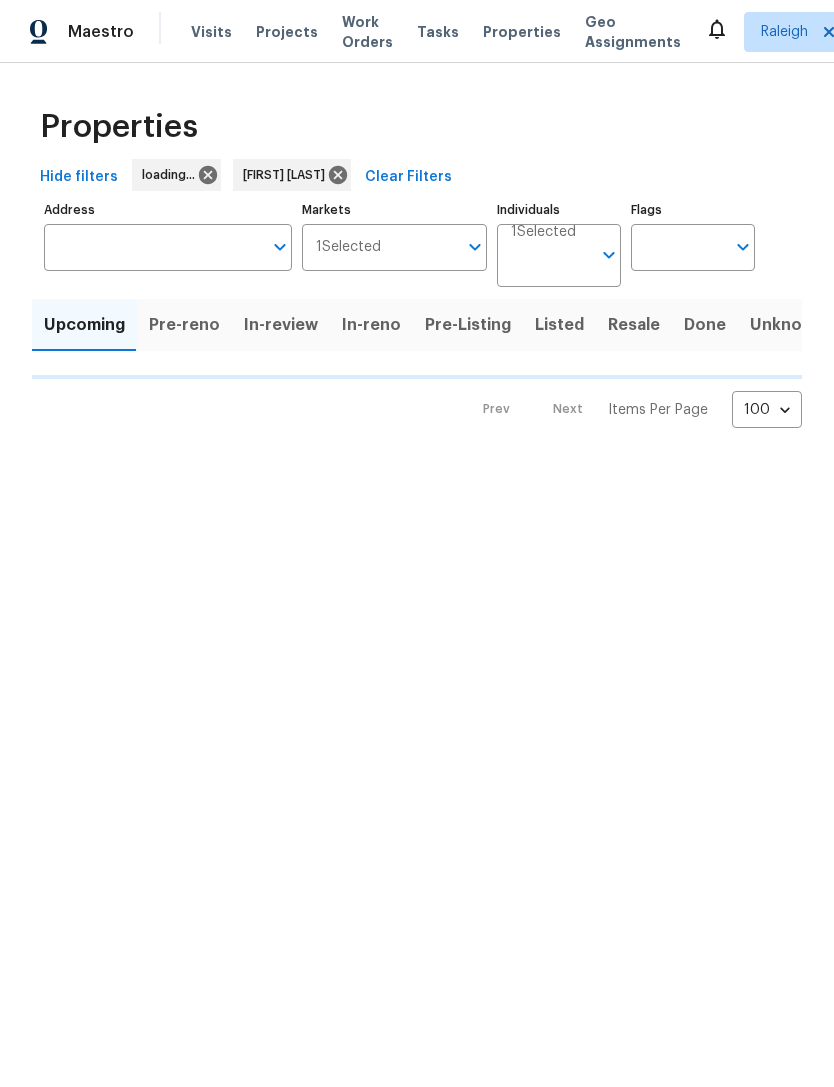 scroll, scrollTop: 0, scrollLeft: 0, axis: both 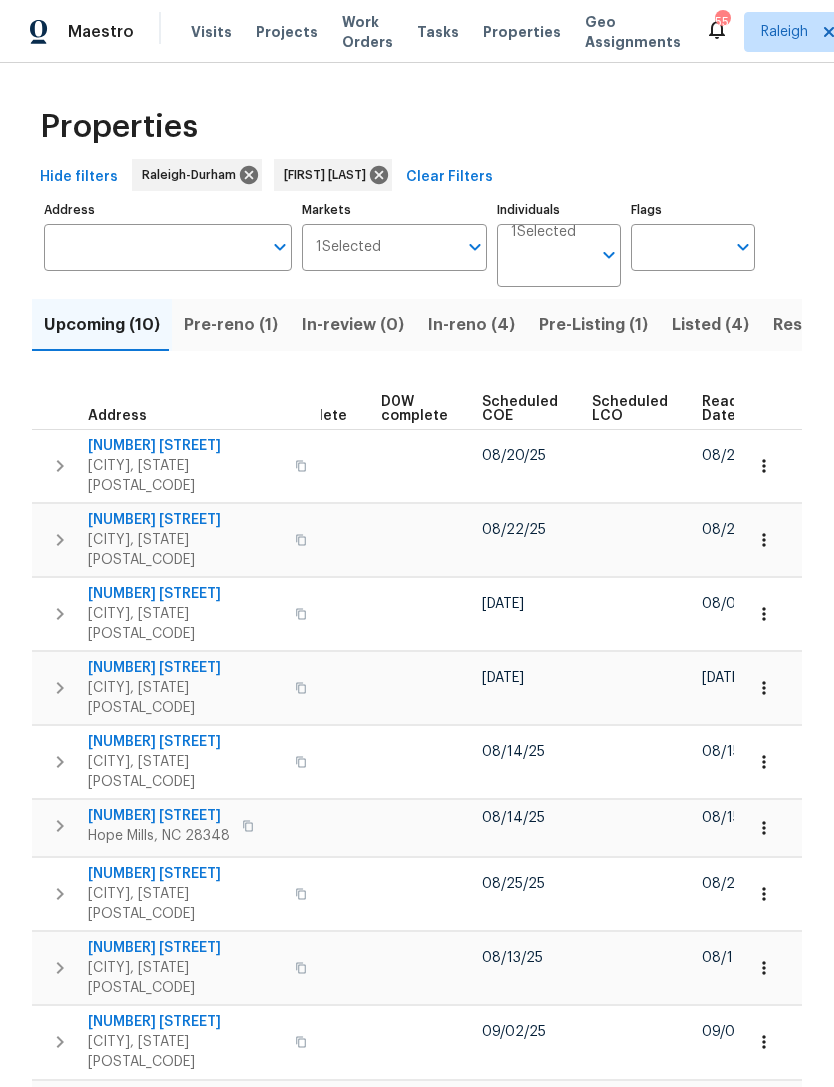 click on "Scheduled COE" at bounding box center [520, 409] 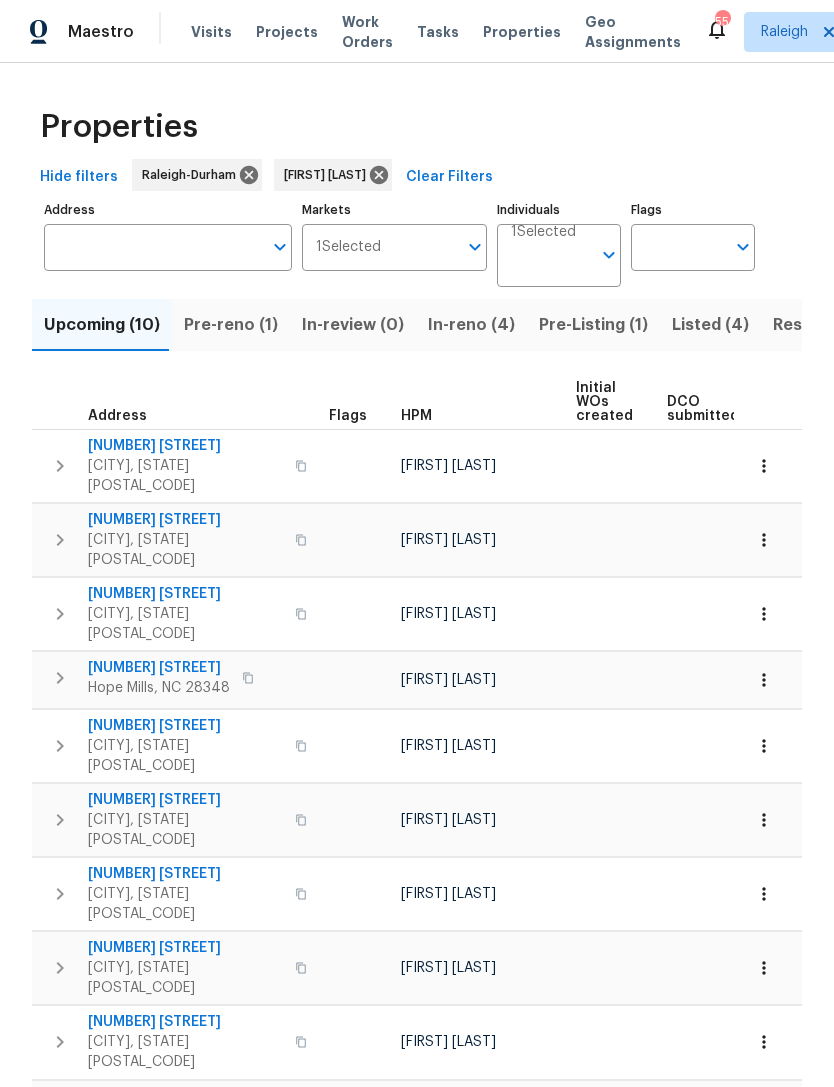 scroll, scrollTop: 0, scrollLeft: 0, axis: both 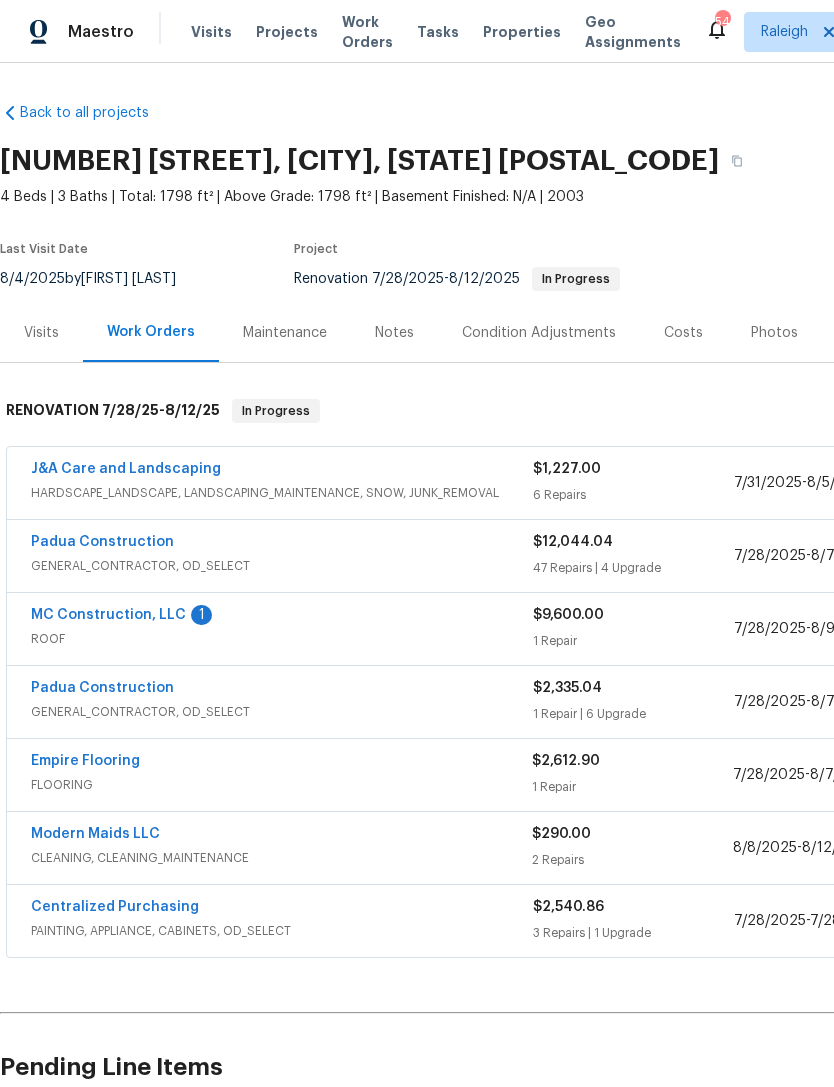 click on "MC Construction, LLC" at bounding box center [108, 615] 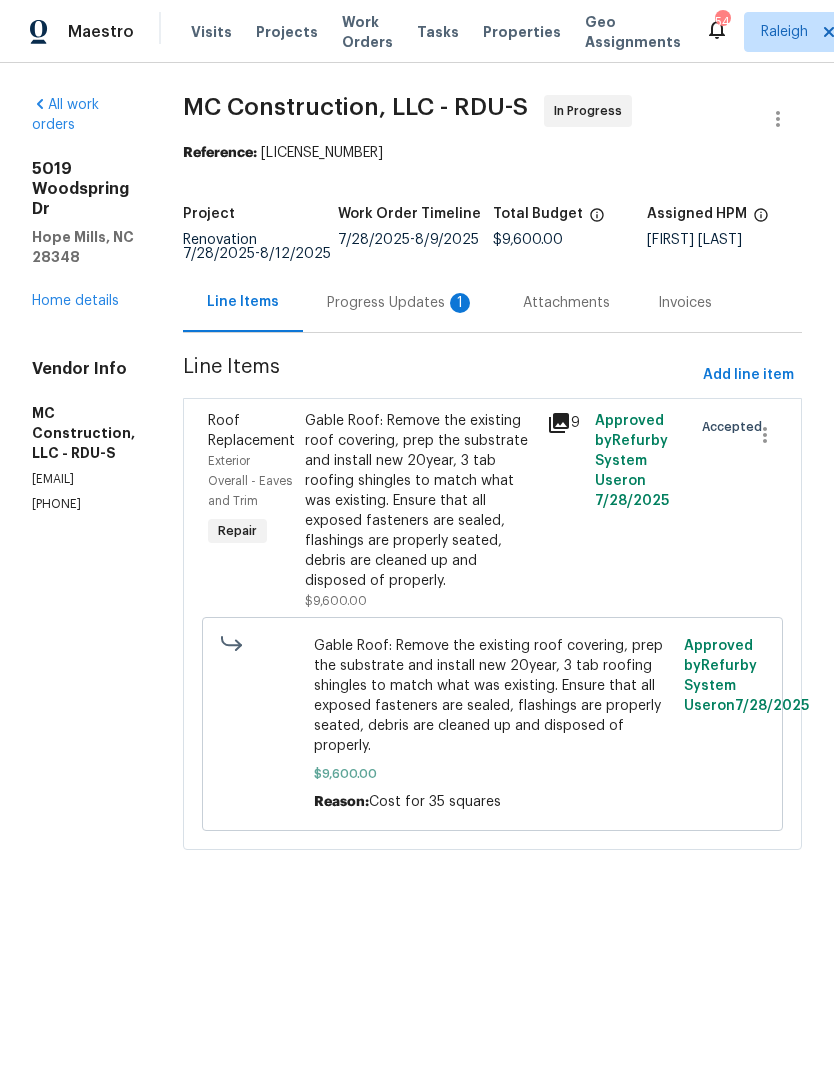 click on "Progress Updates 1" at bounding box center (401, 303) 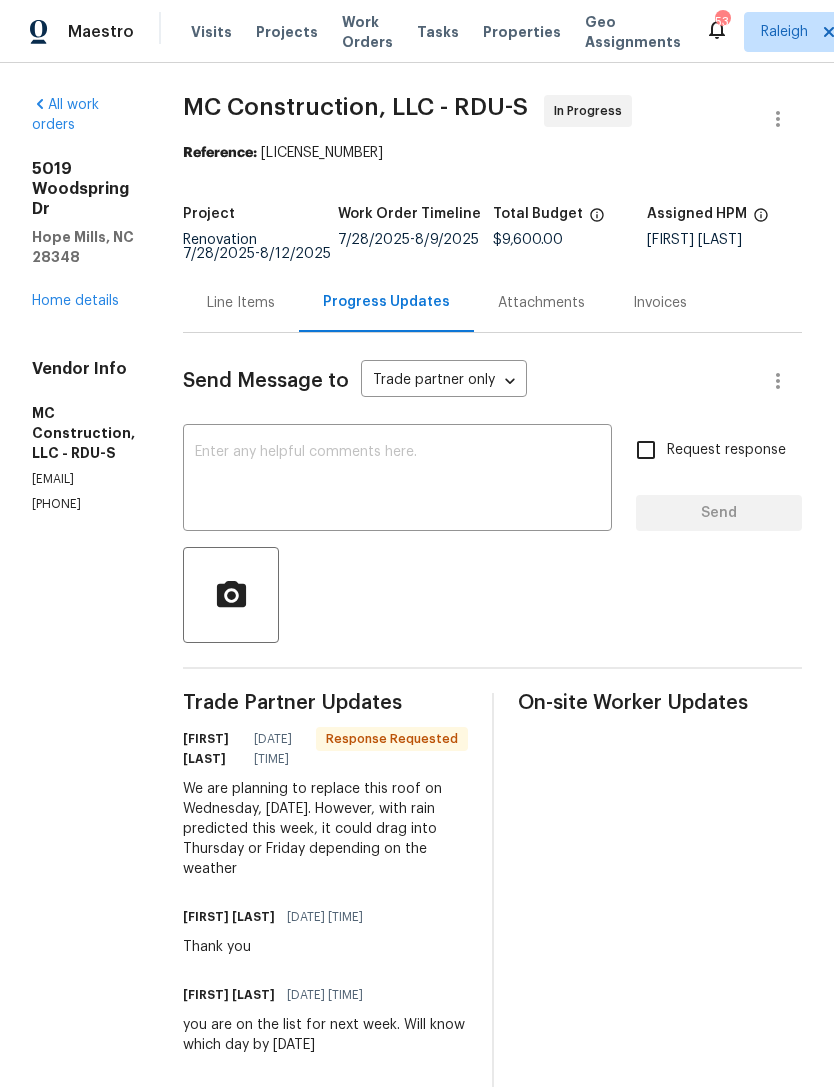 click at bounding box center (397, 480) 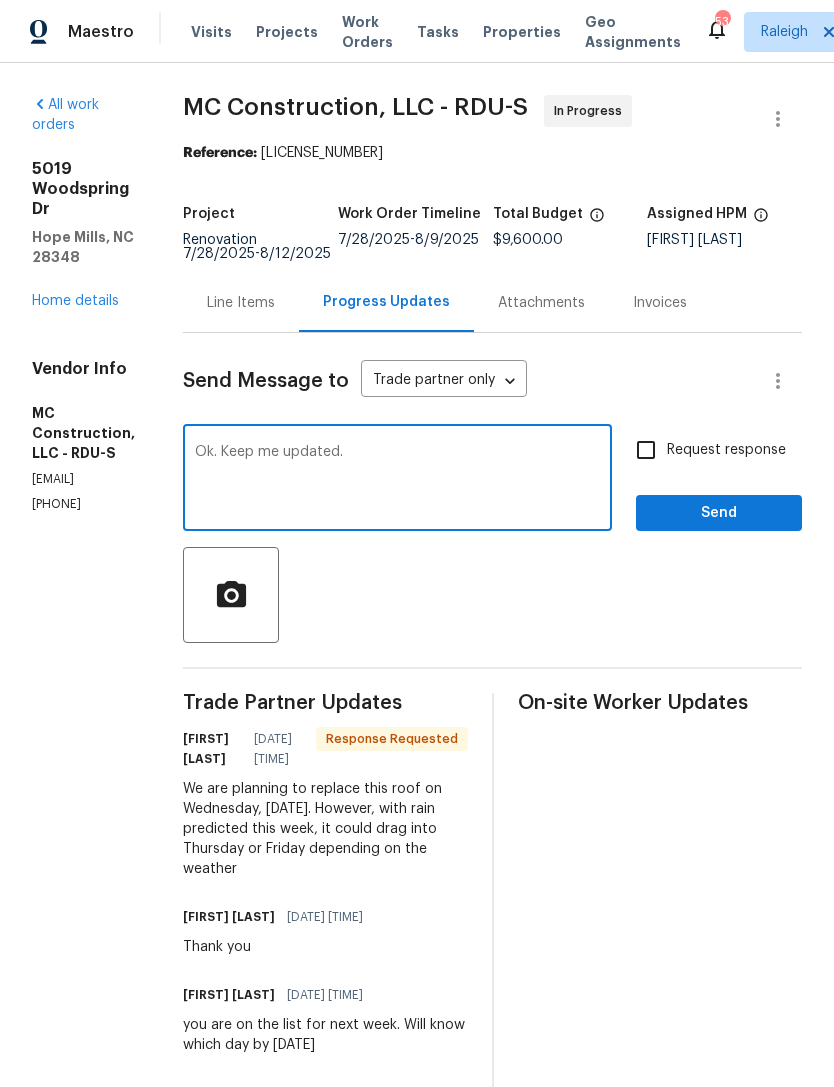 type on "Ok. Keep me updated." 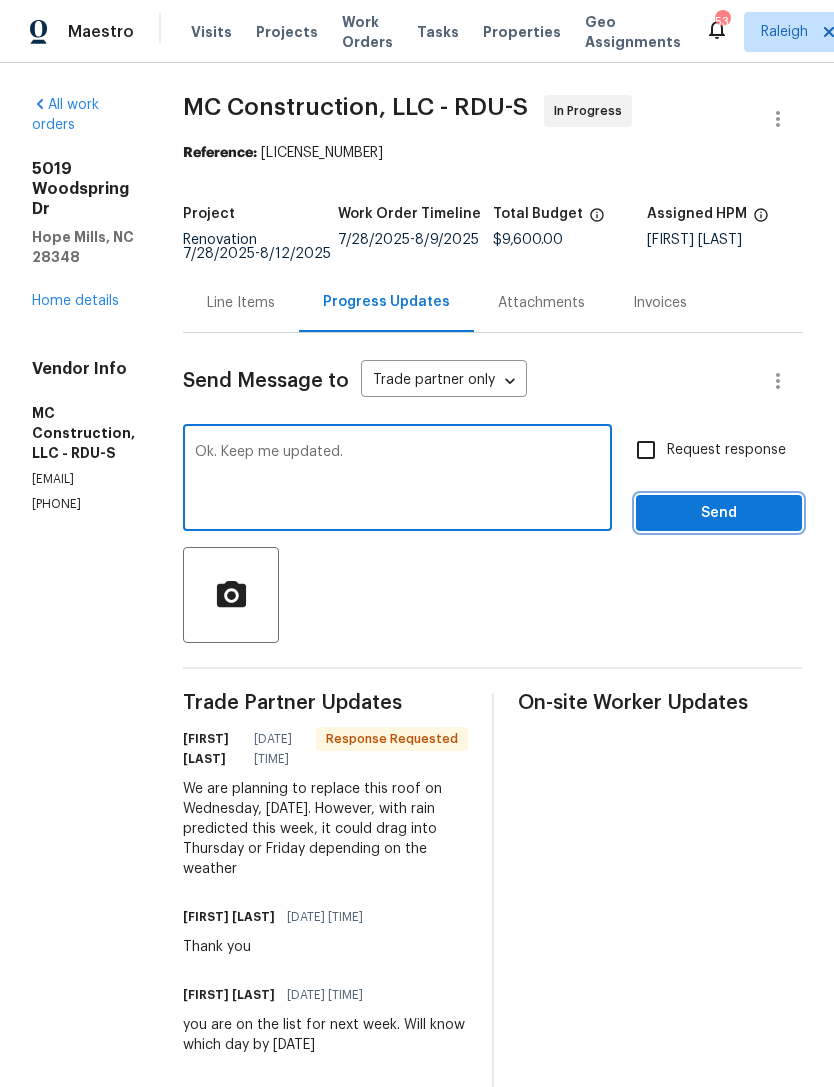 click on "Send" at bounding box center (719, 513) 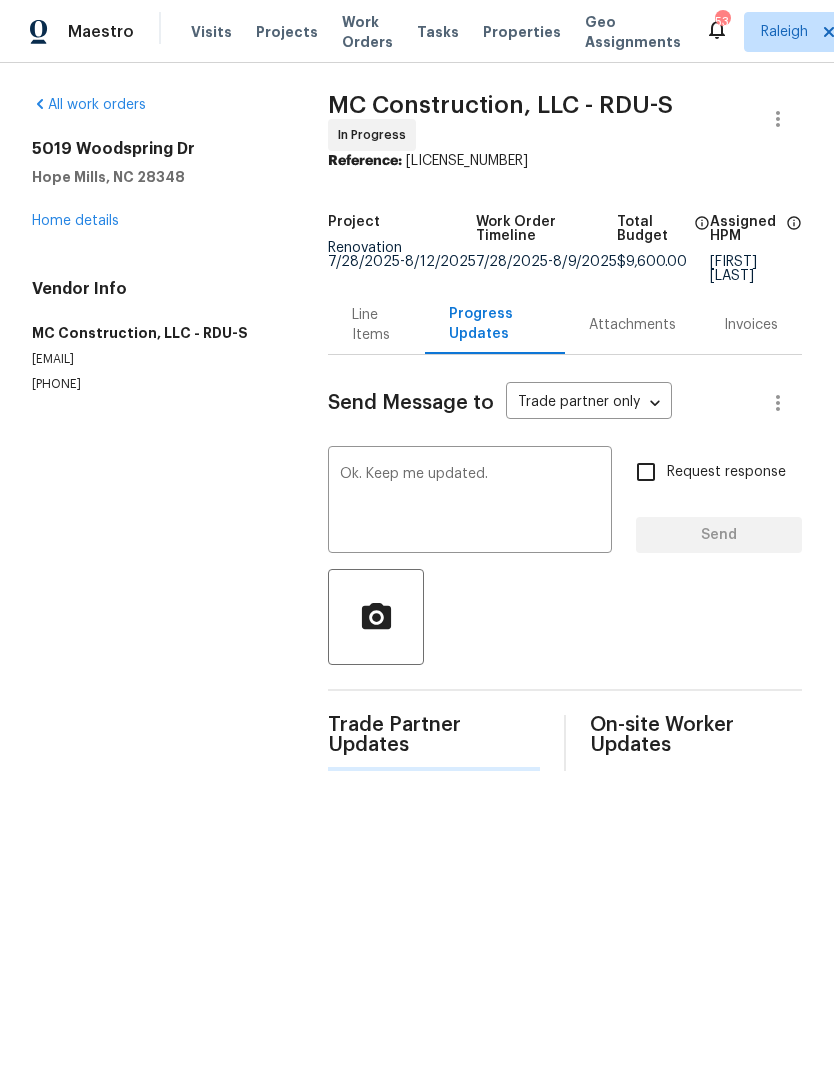 type 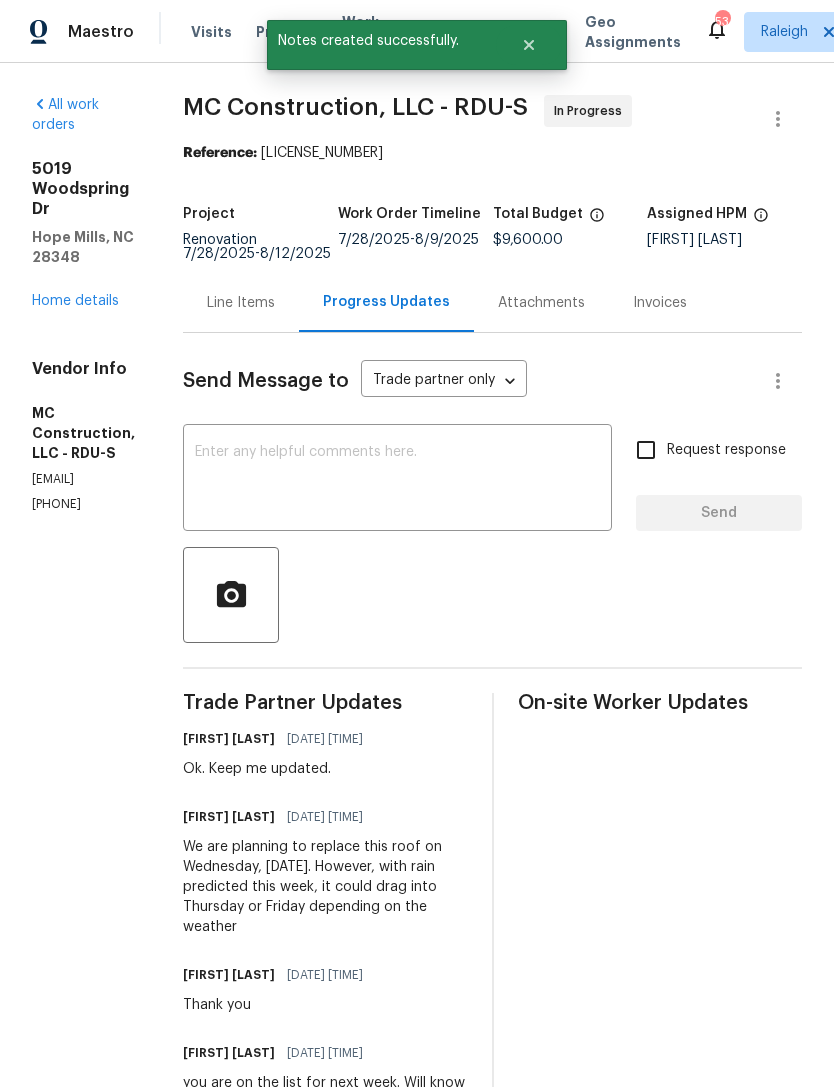 click on "Home details" at bounding box center (75, 301) 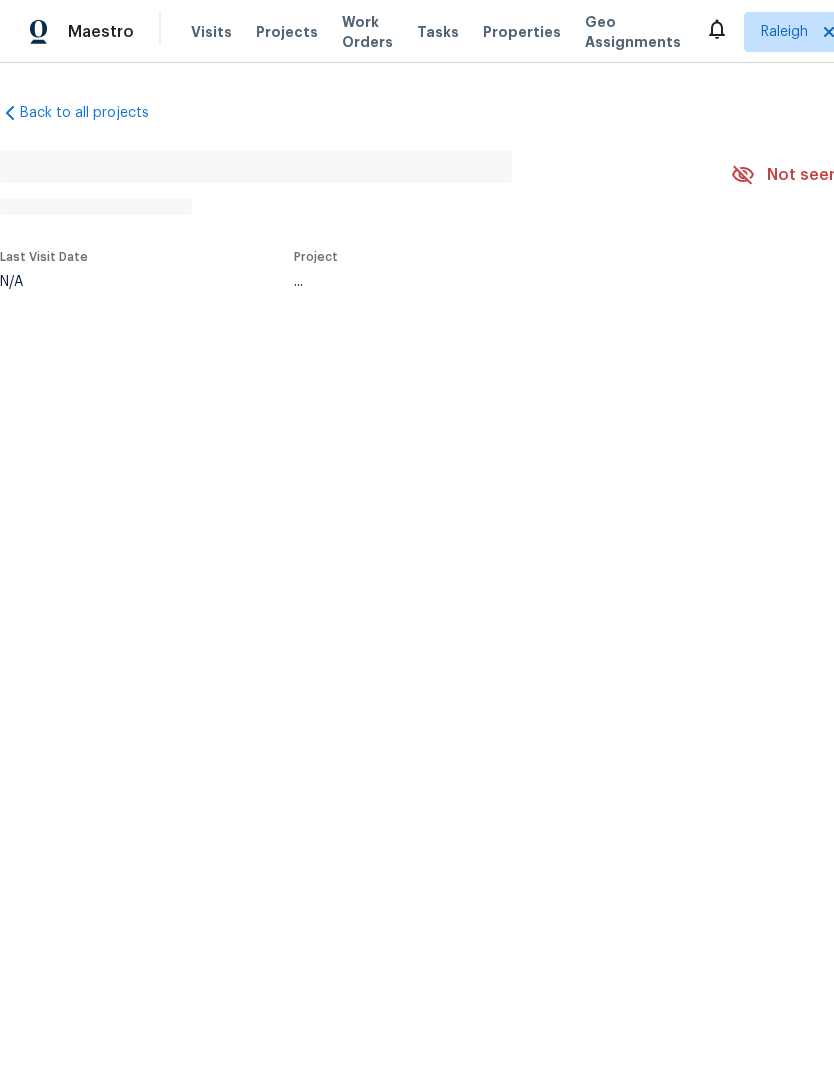 scroll, scrollTop: 0, scrollLeft: 0, axis: both 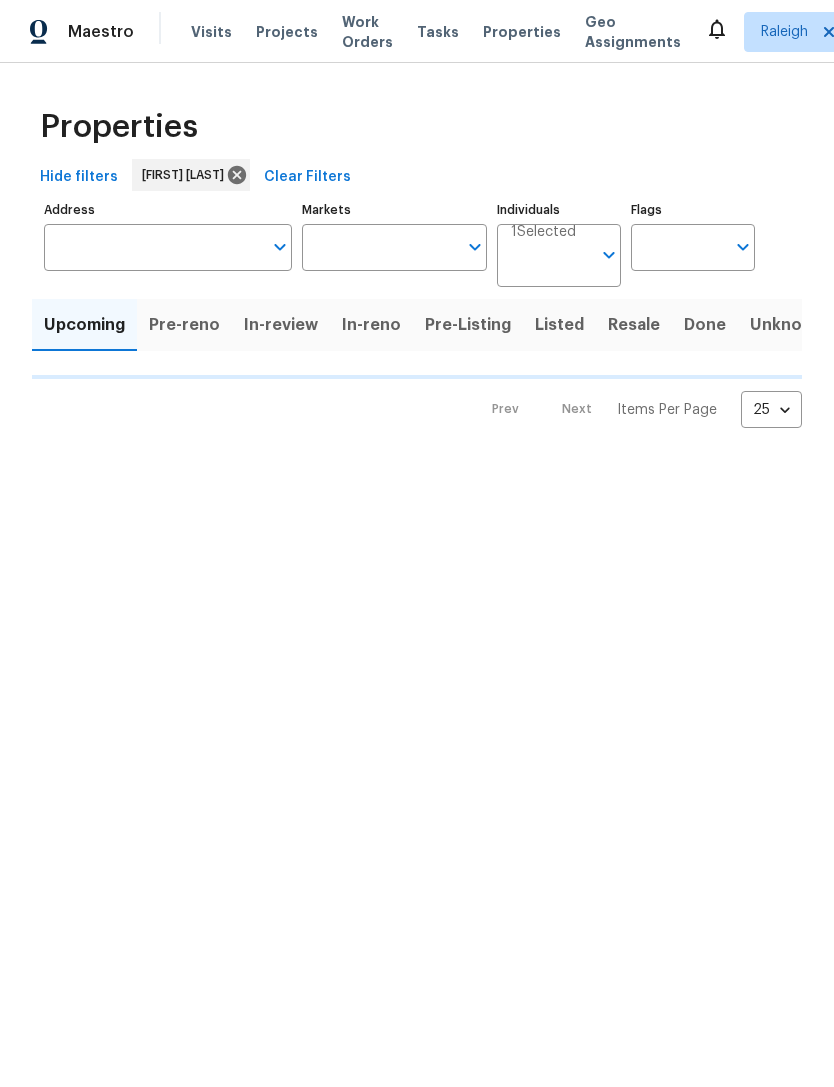 type on "100" 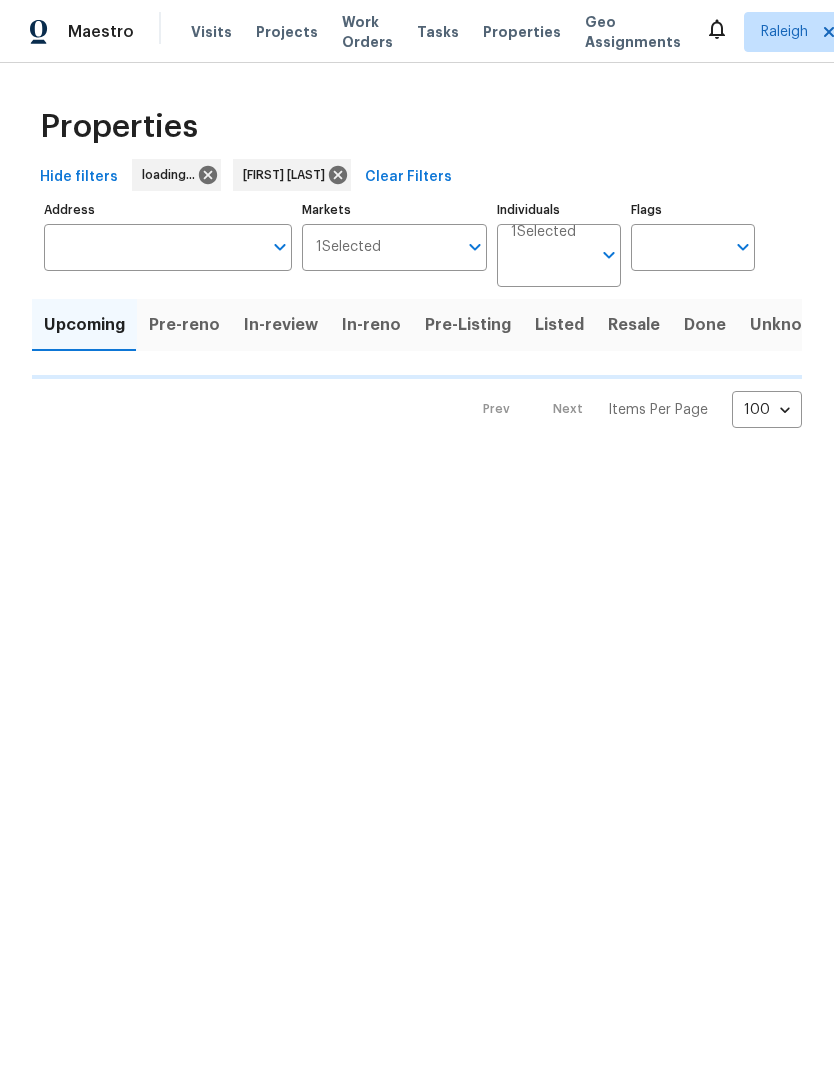 scroll, scrollTop: 0, scrollLeft: 0, axis: both 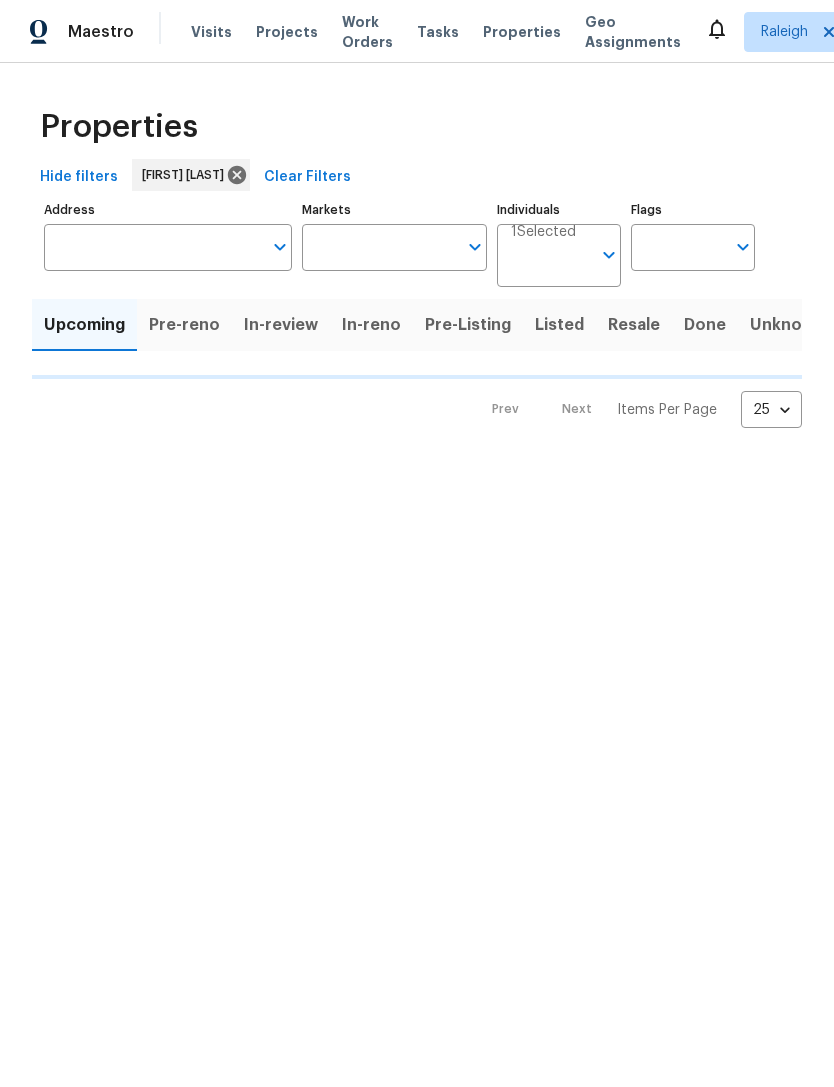 type on "100" 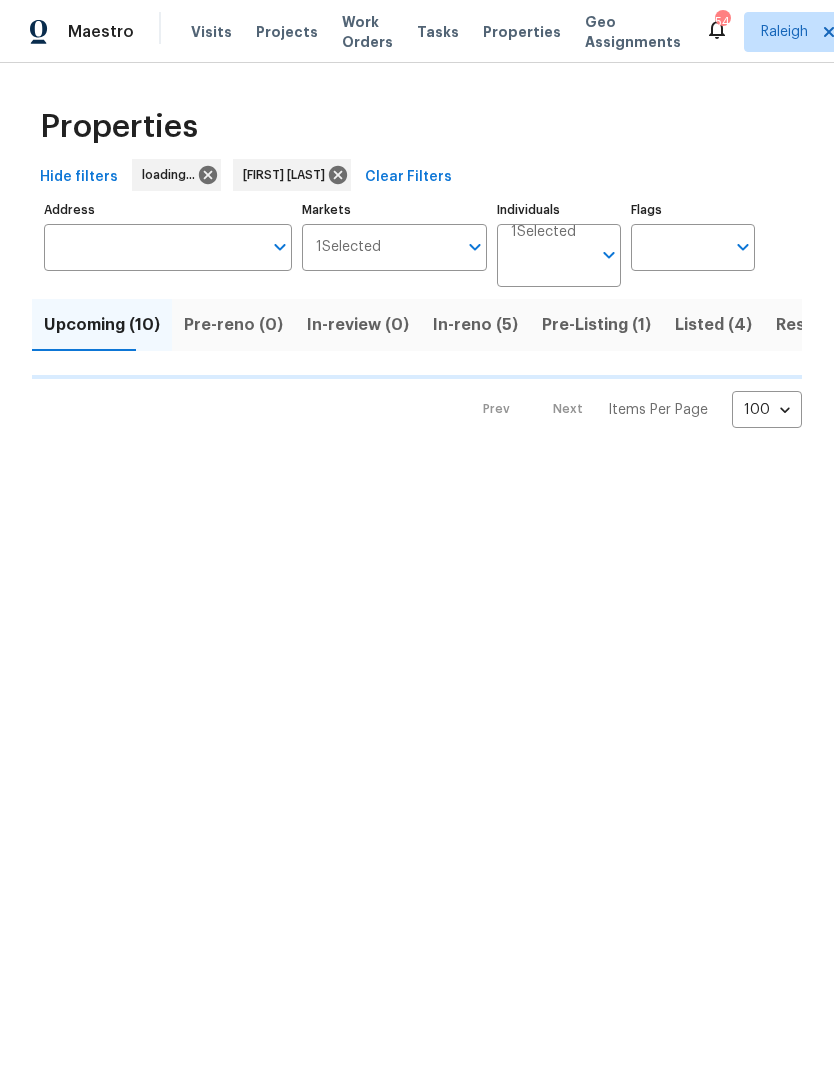 scroll, scrollTop: 0, scrollLeft: 0, axis: both 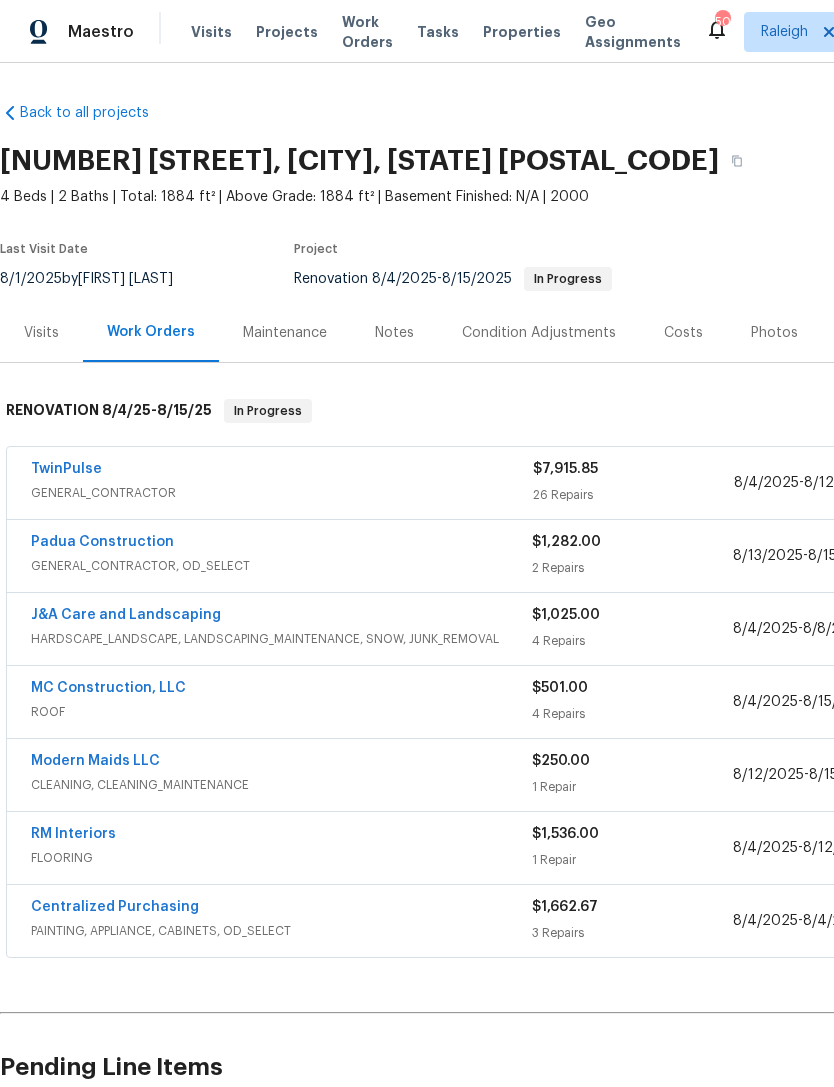 click on "RM Interiors" at bounding box center [281, 836] 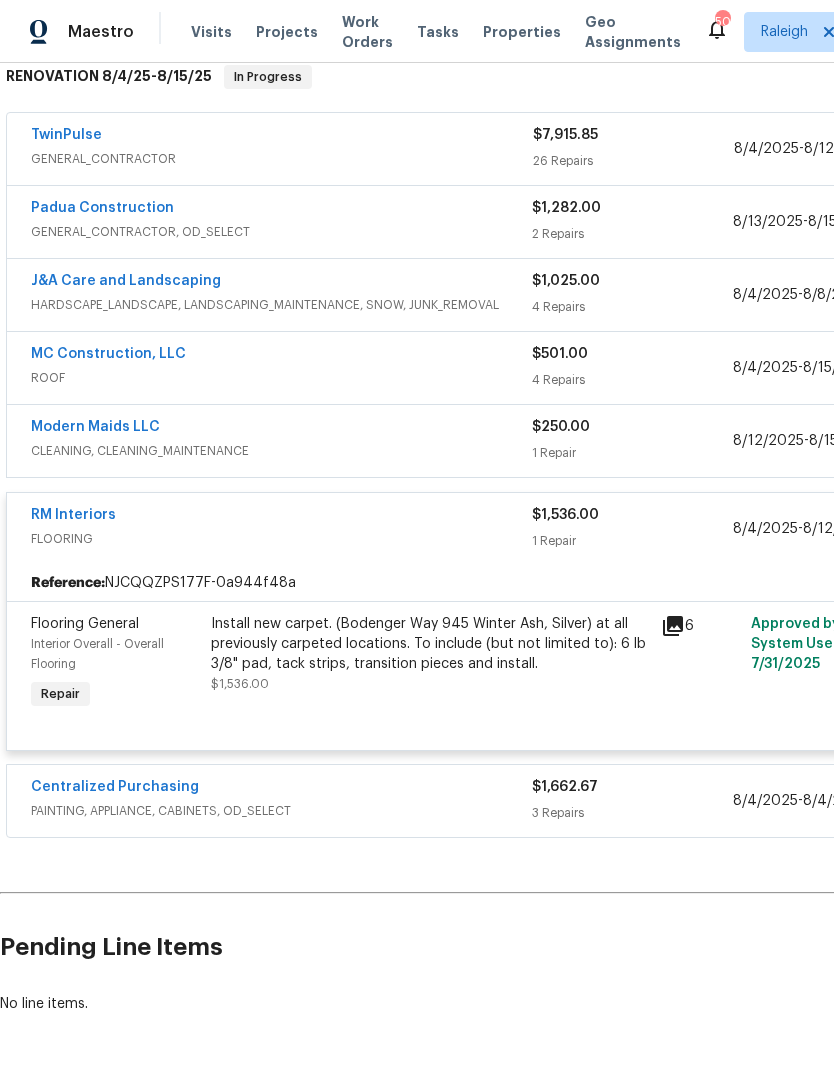 scroll, scrollTop: 334, scrollLeft: 0, axis: vertical 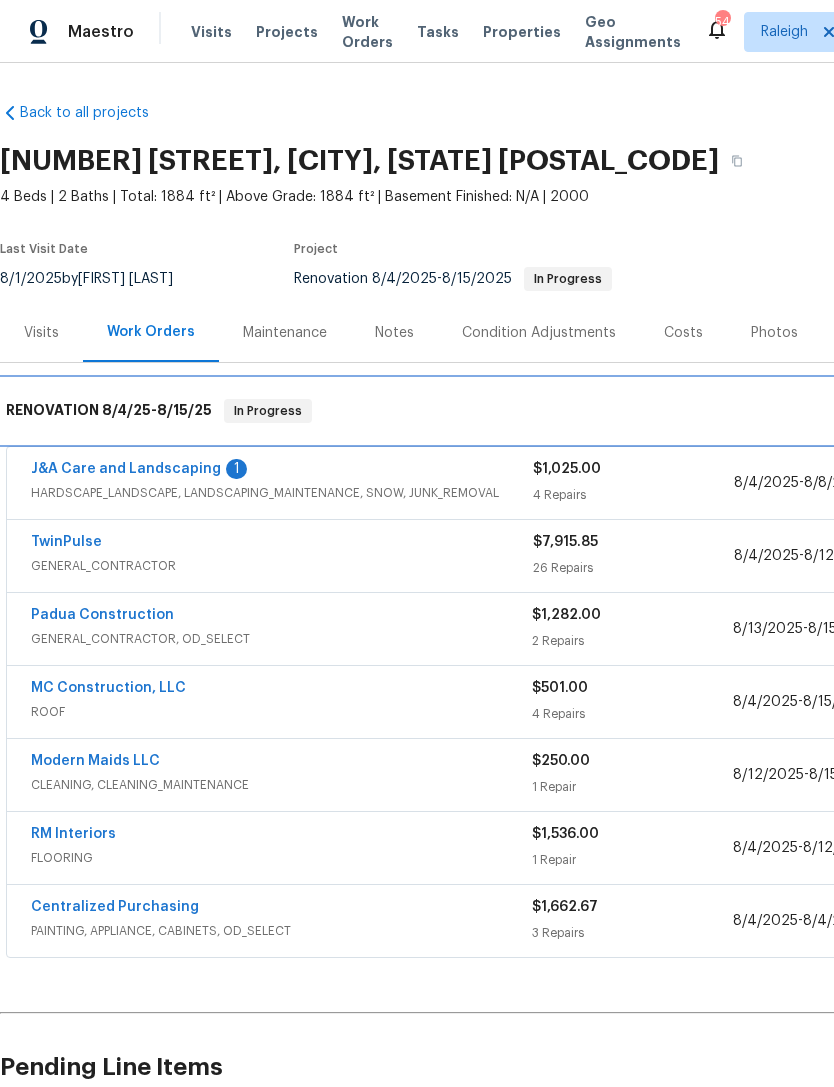 click on "[PHRASE] [DATE] - [DATE] [PHRASE]" at bounding box center (565, 411) 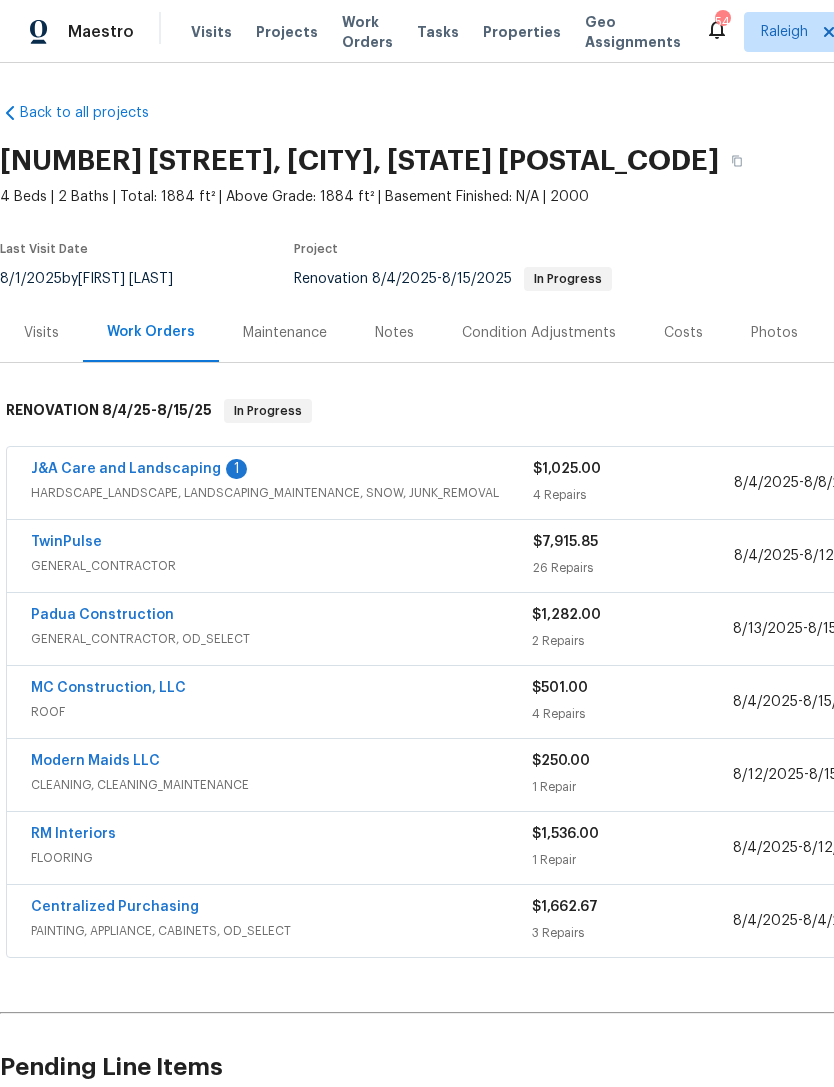 click on "J&A Care and Landscaping" at bounding box center (126, 469) 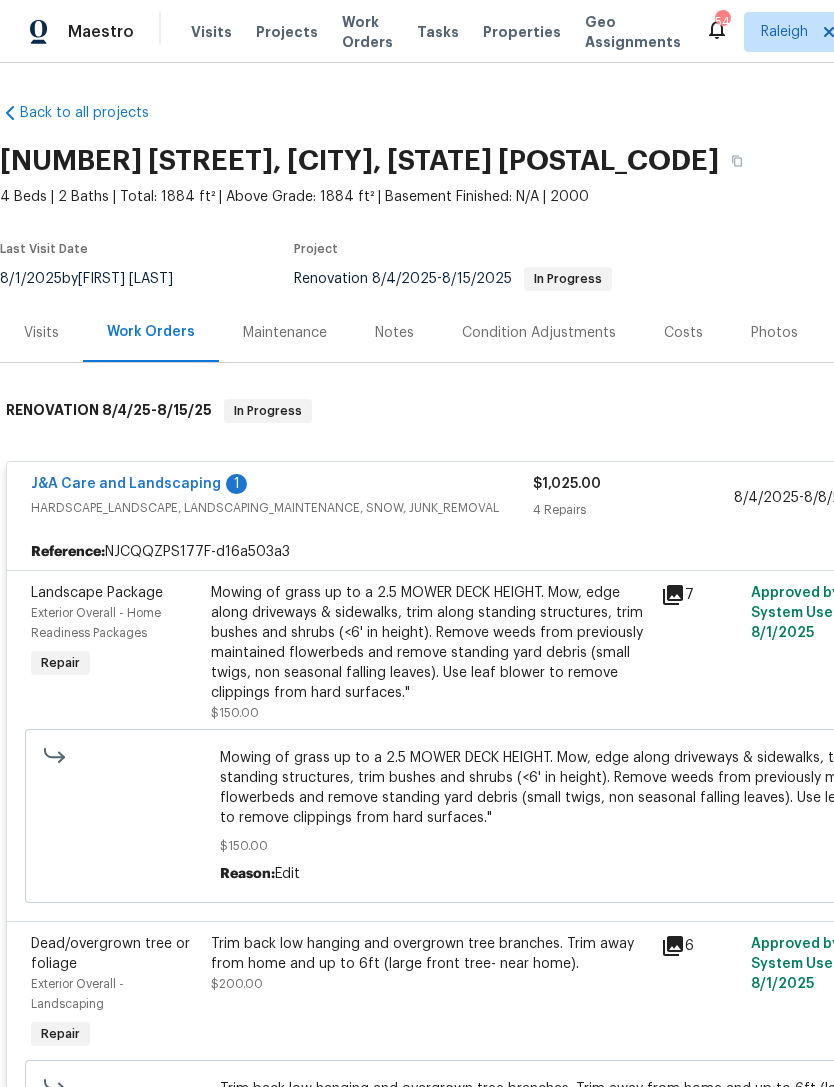 click on "J&A Care and Landscaping" at bounding box center (126, 484) 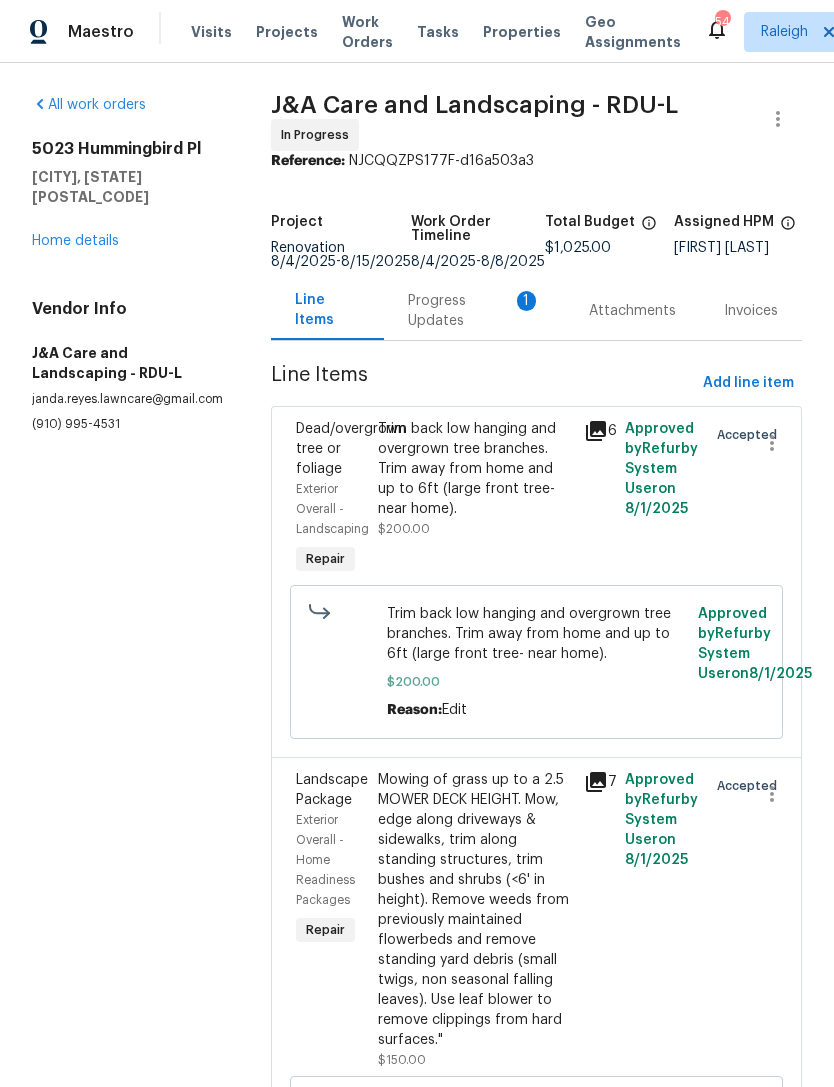 click on "Progress Updates 1" at bounding box center [474, 311] 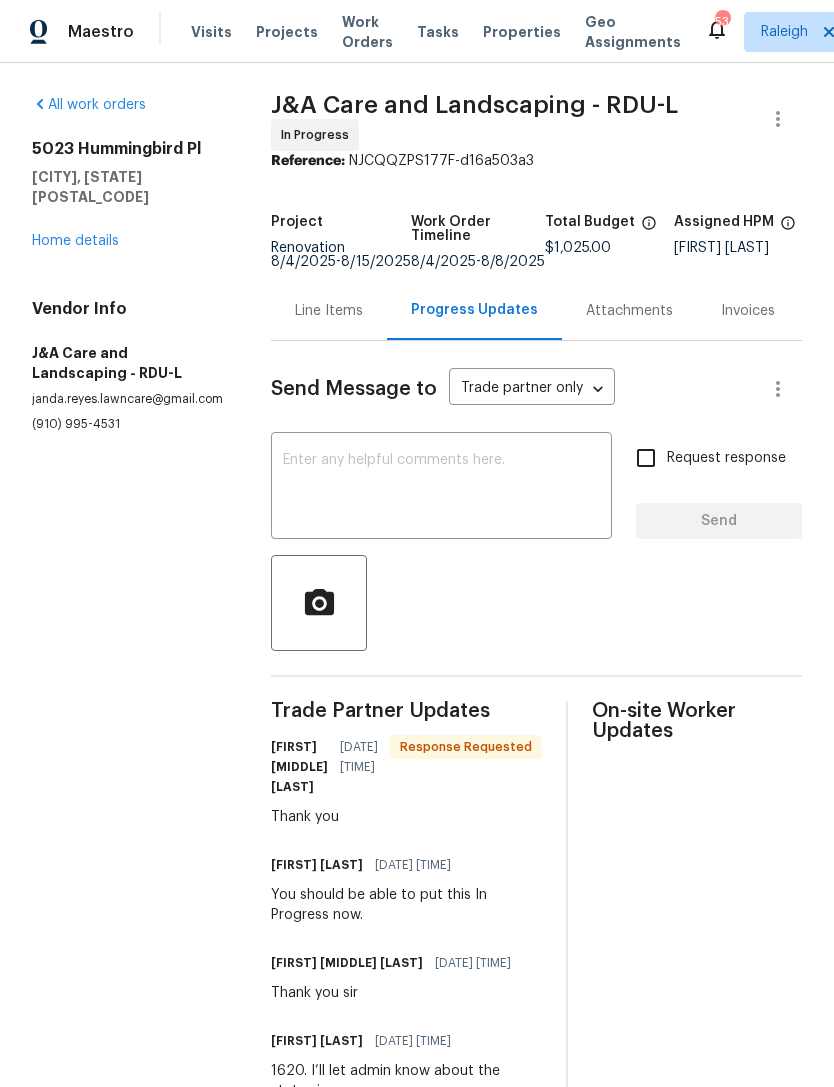 click on "Home details" at bounding box center (75, 241) 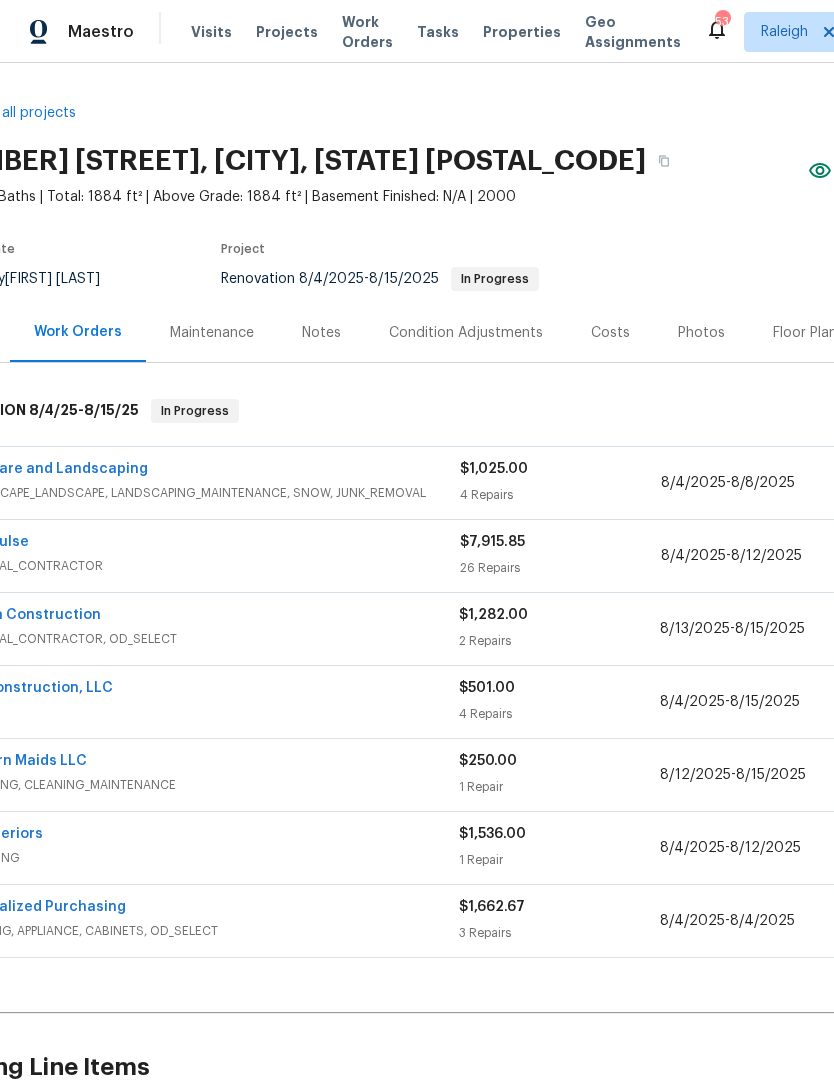 scroll, scrollTop: 0, scrollLeft: 73, axis: horizontal 